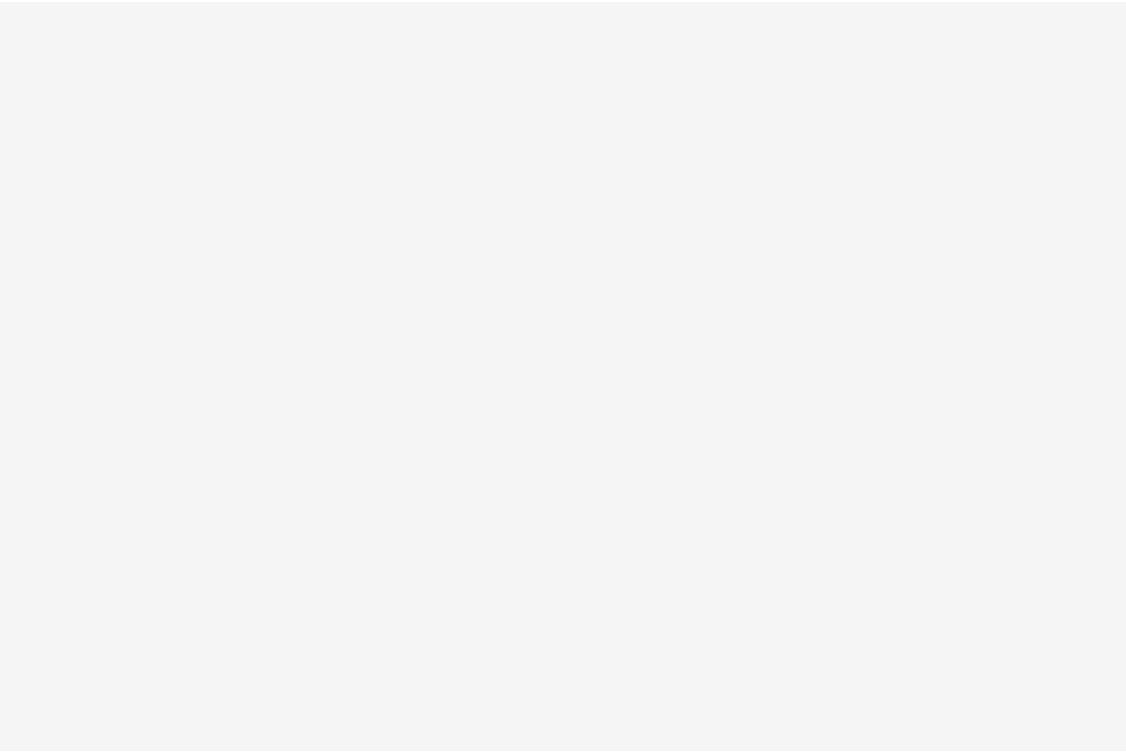 scroll, scrollTop: 0, scrollLeft: 0, axis: both 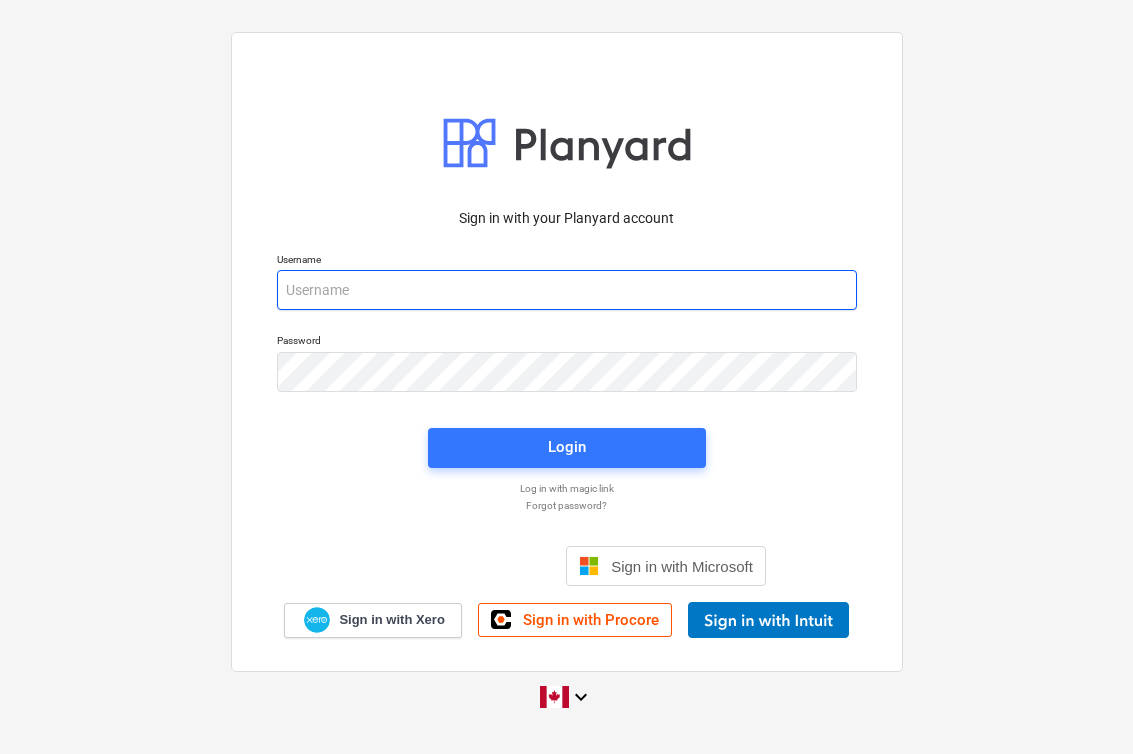 click at bounding box center (567, 290) 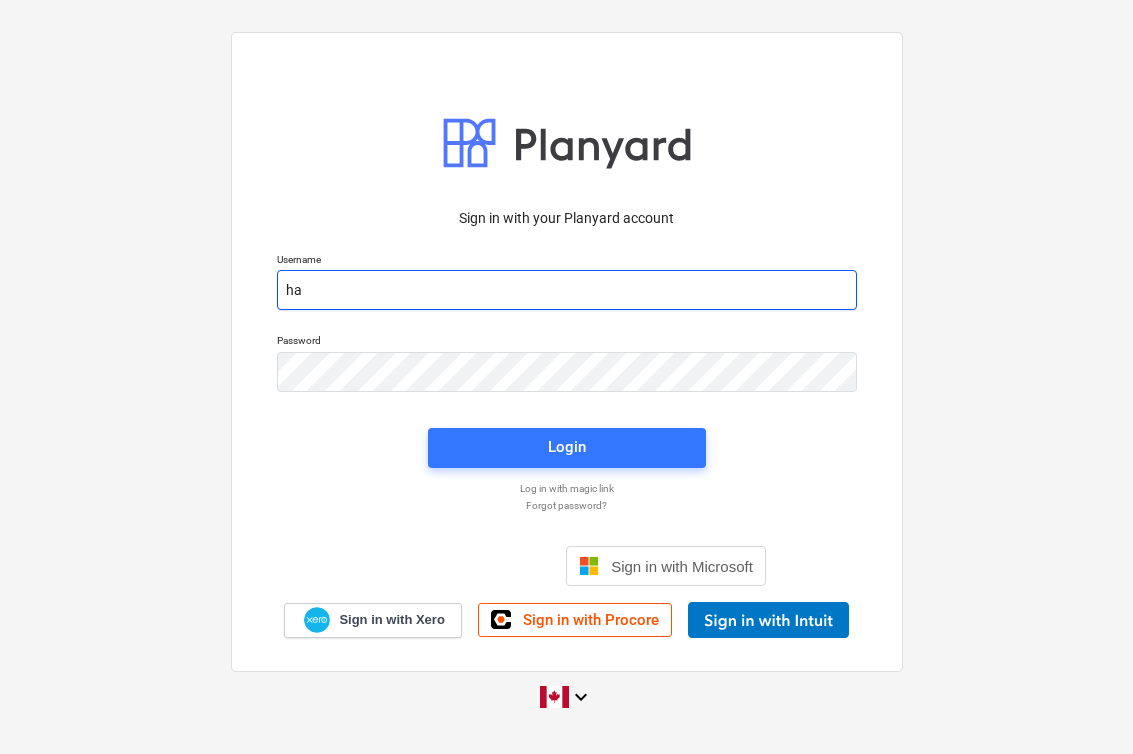 type on "h" 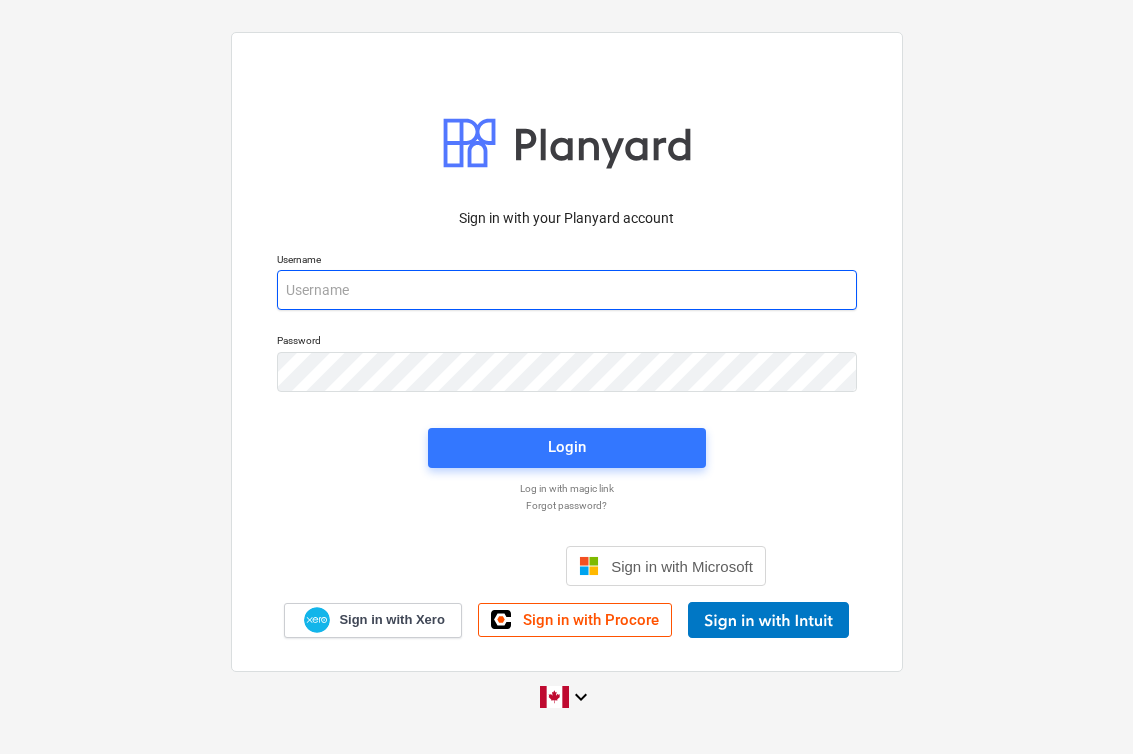 type on "a" 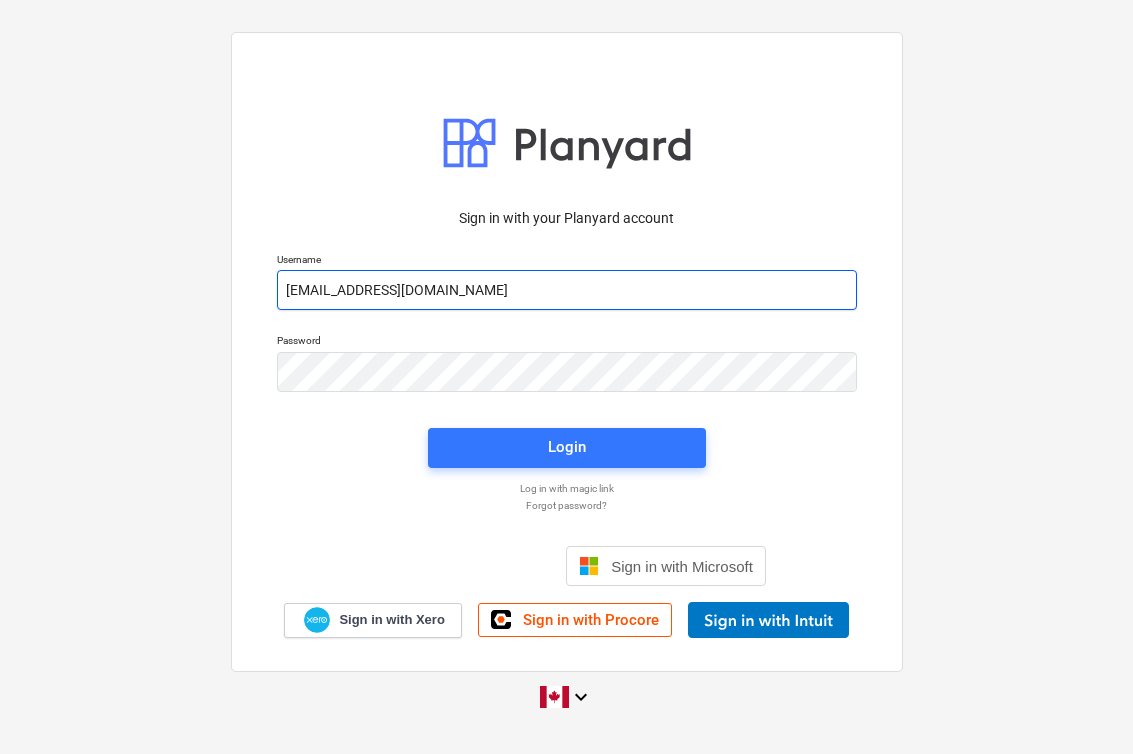 type on "[EMAIL_ADDRESS][DOMAIN_NAME]" 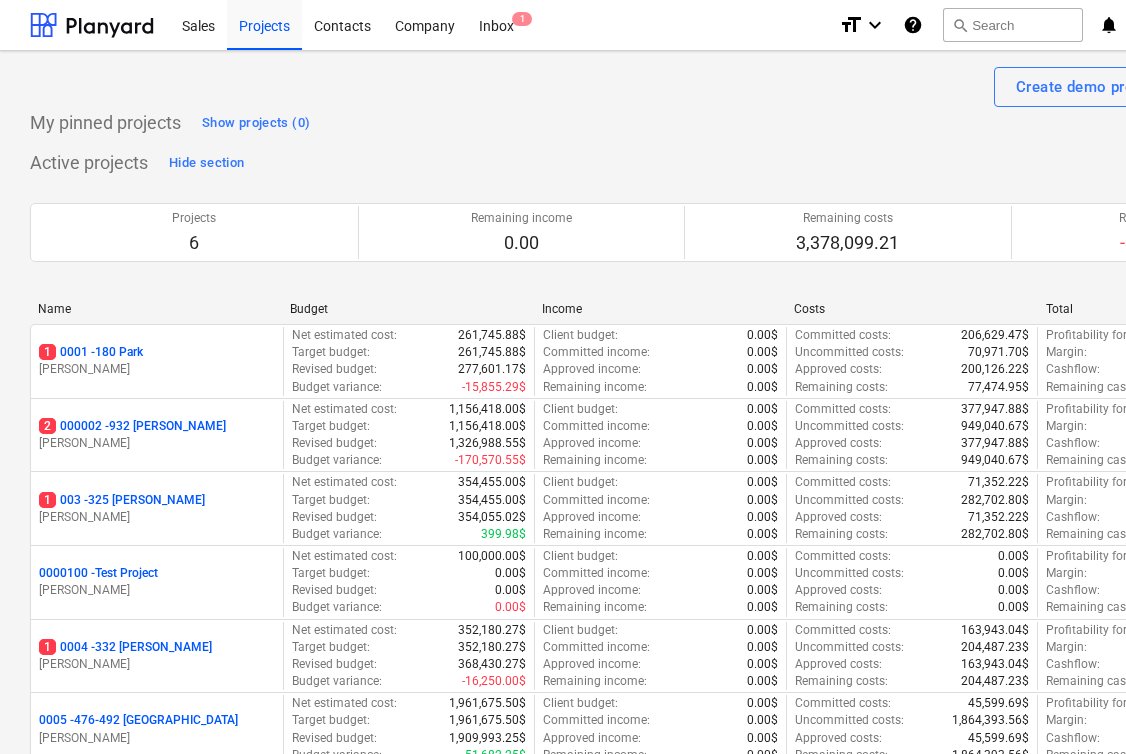 click on "My pinned projects Show projects (0)" at bounding box center [684, 123] 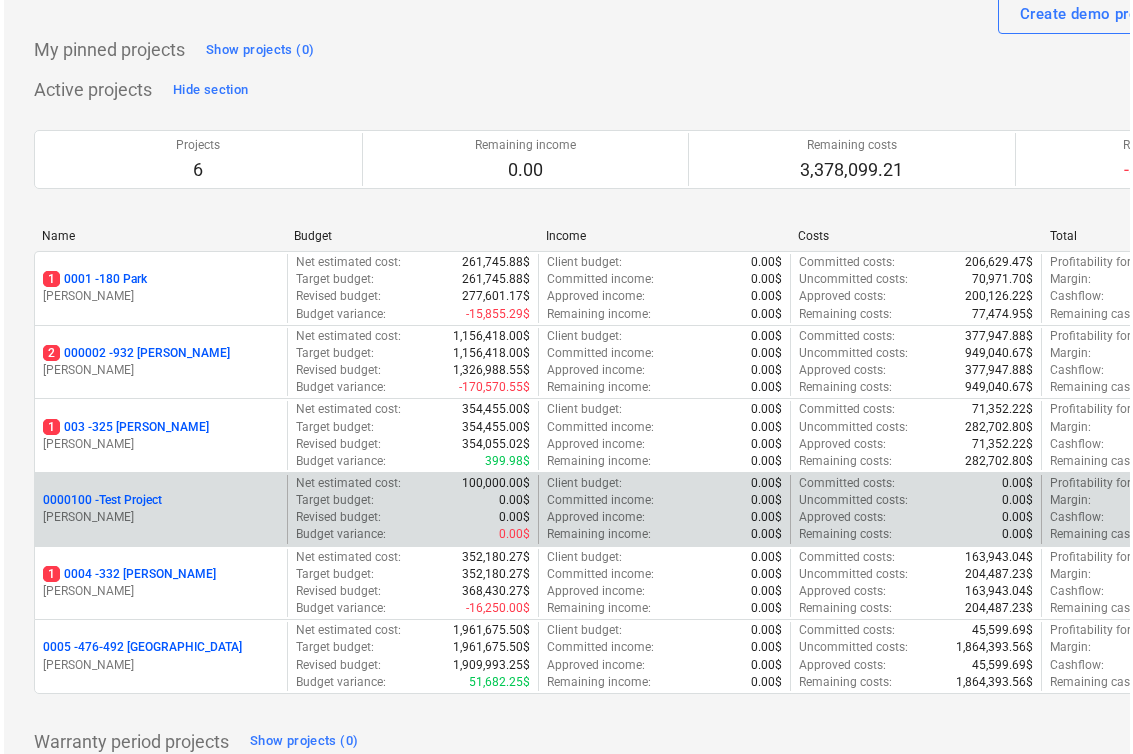 scroll, scrollTop: 0, scrollLeft: 0, axis: both 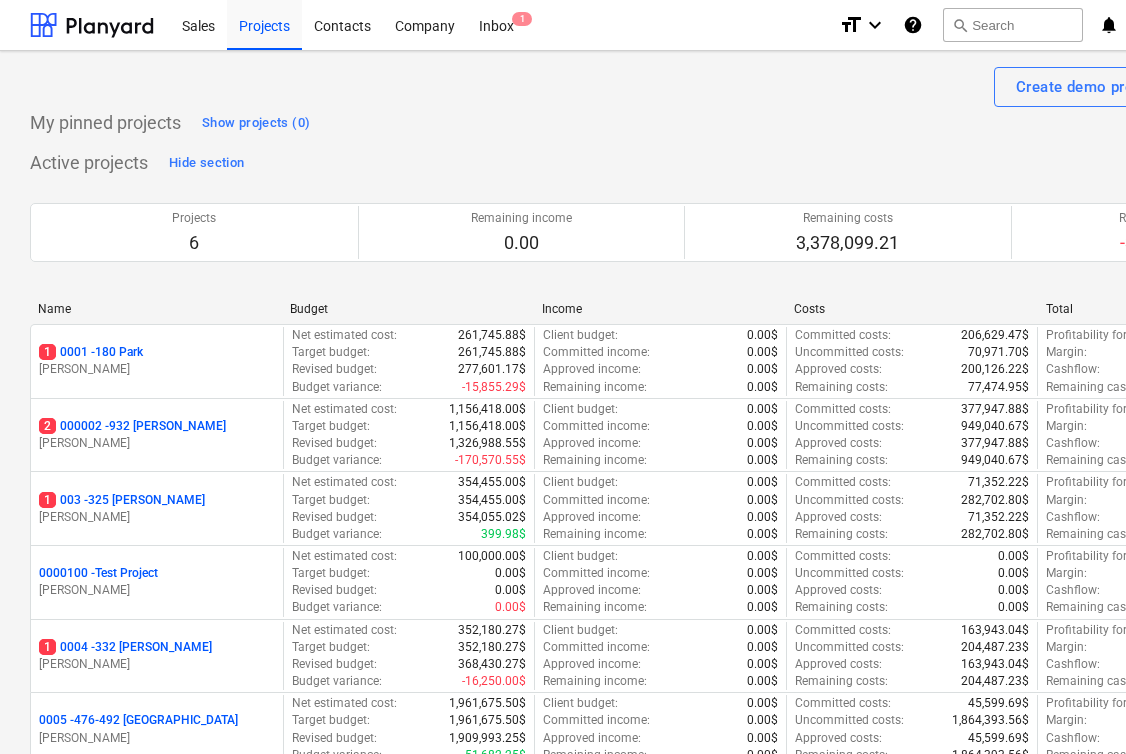 click on "My pinned projects Show projects (0)" at bounding box center [684, 123] 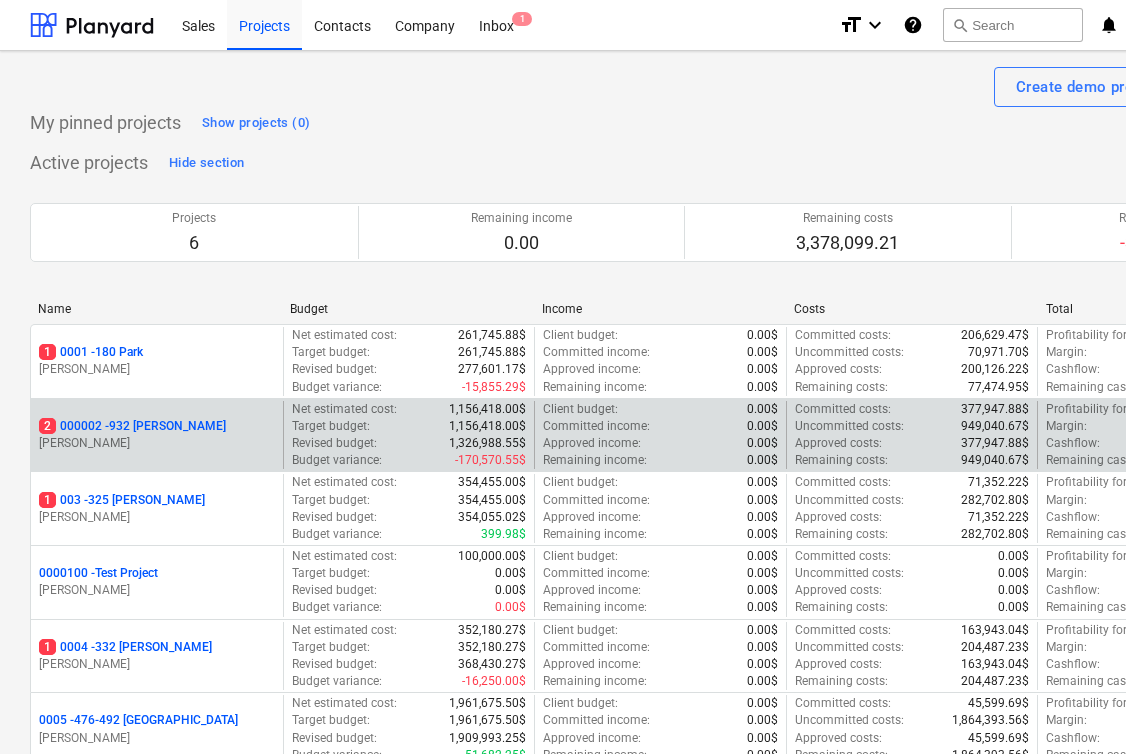 click on "2  000002 -  932 [PERSON_NAME]" at bounding box center (132, 426) 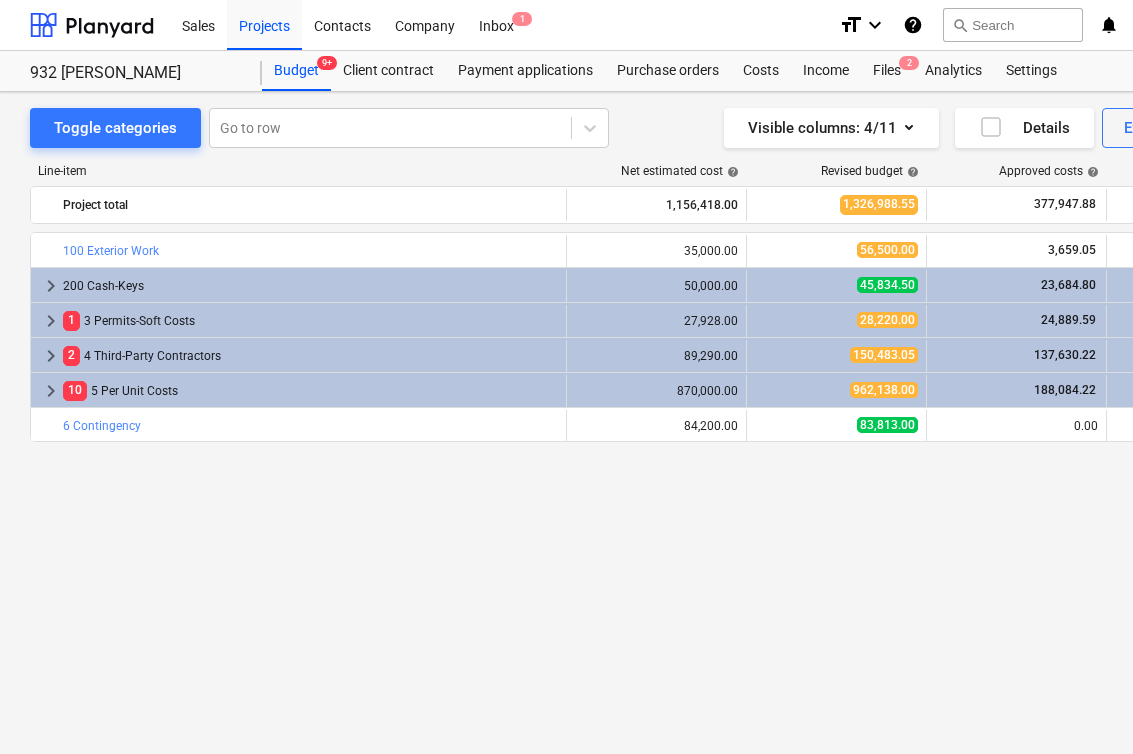 click on "Line-item" at bounding box center [299, 171] 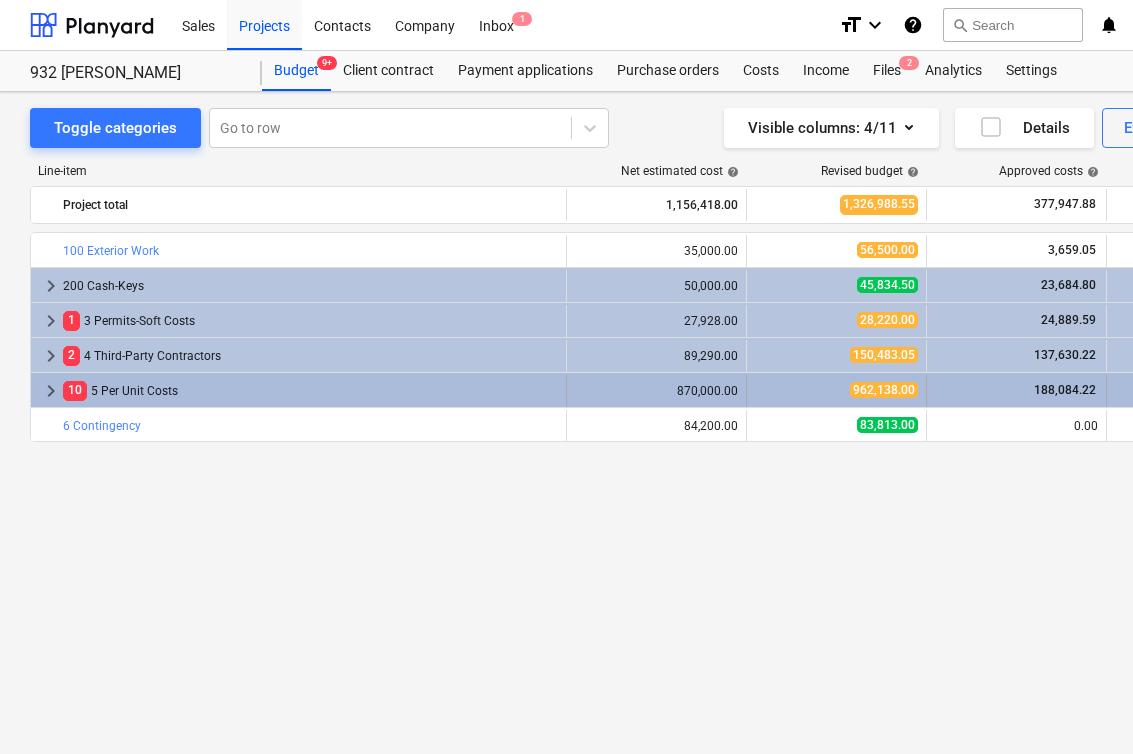 click on "10 5 Per Unit Costs" at bounding box center (310, 391) 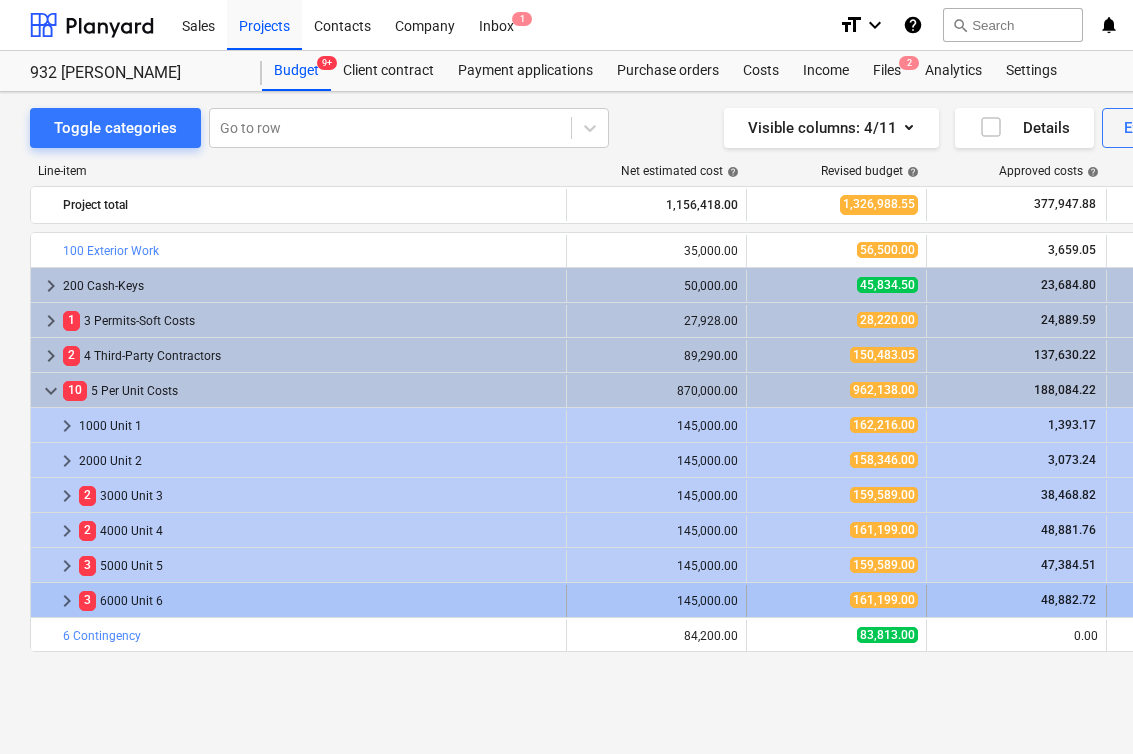 click on "keyboard_arrow_right" at bounding box center [67, 601] 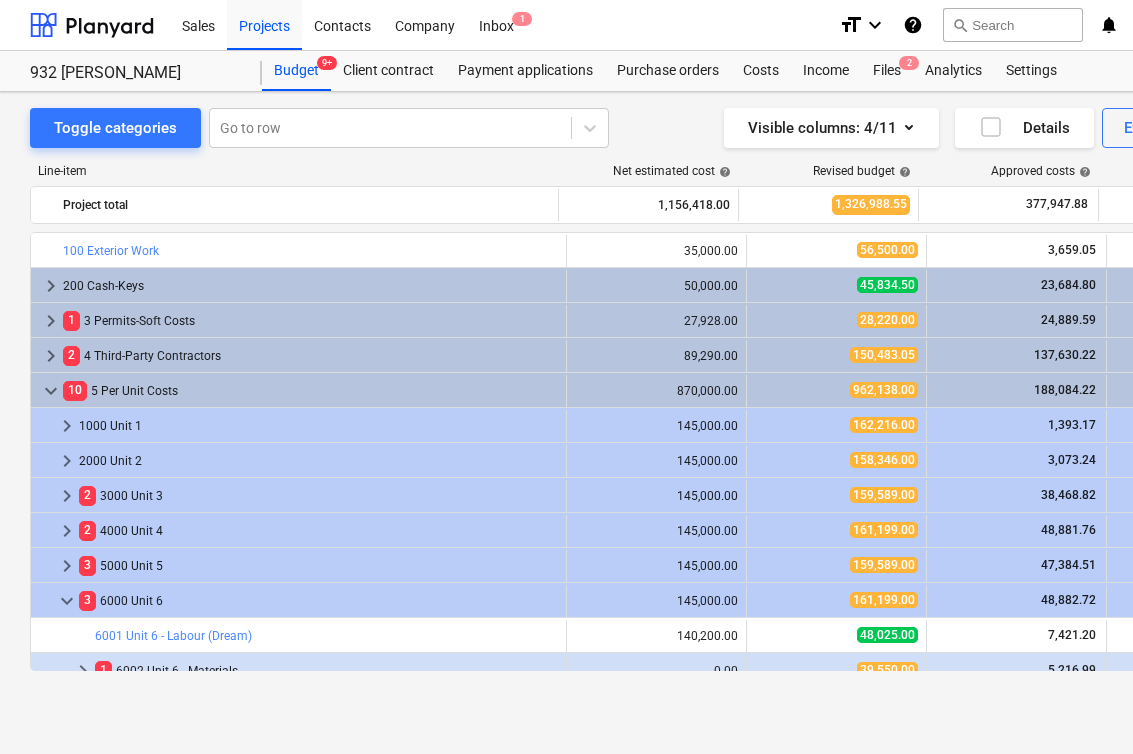 scroll, scrollTop: 331, scrollLeft: 0, axis: vertical 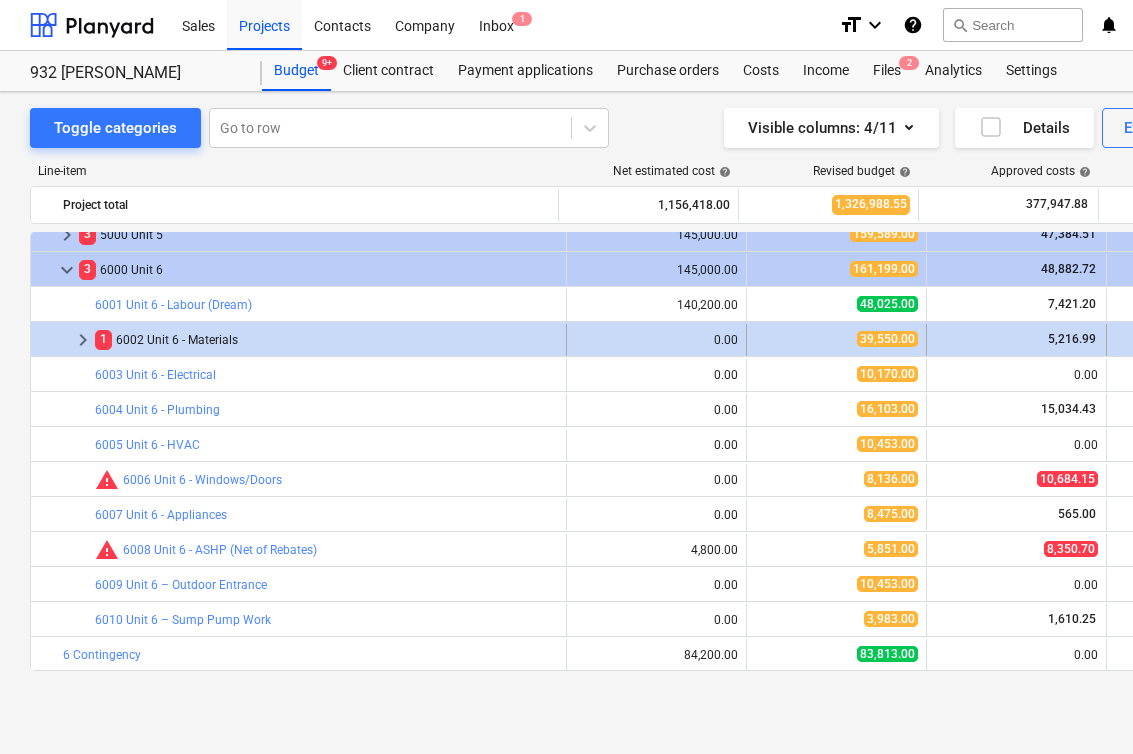 click on "1 6002 Unit 6 - Materials" at bounding box center [326, 340] 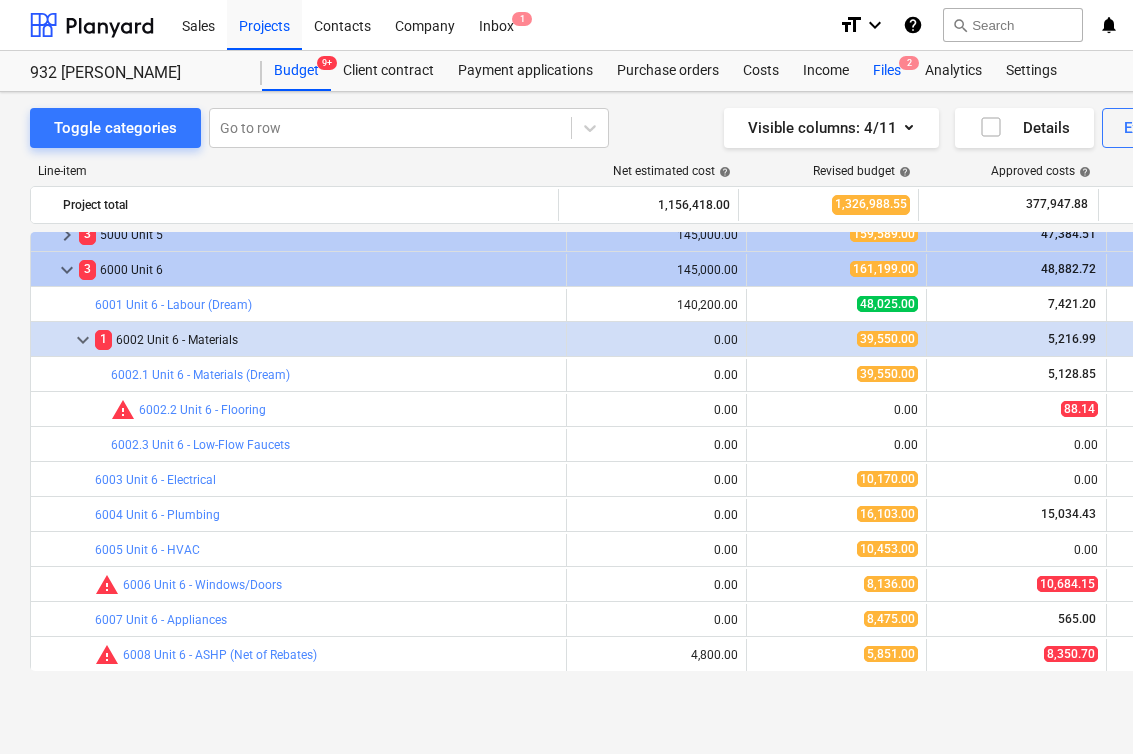 click on "Files 2" at bounding box center (887, 71) 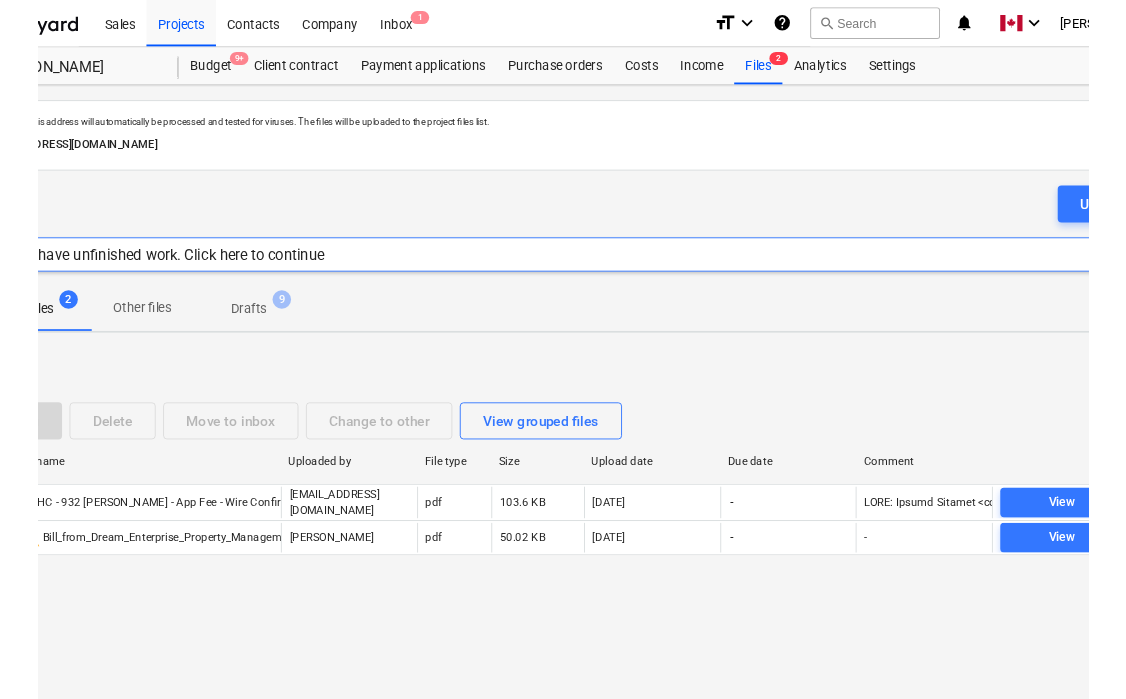 scroll, scrollTop: 0, scrollLeft: 235, axis: horizontal 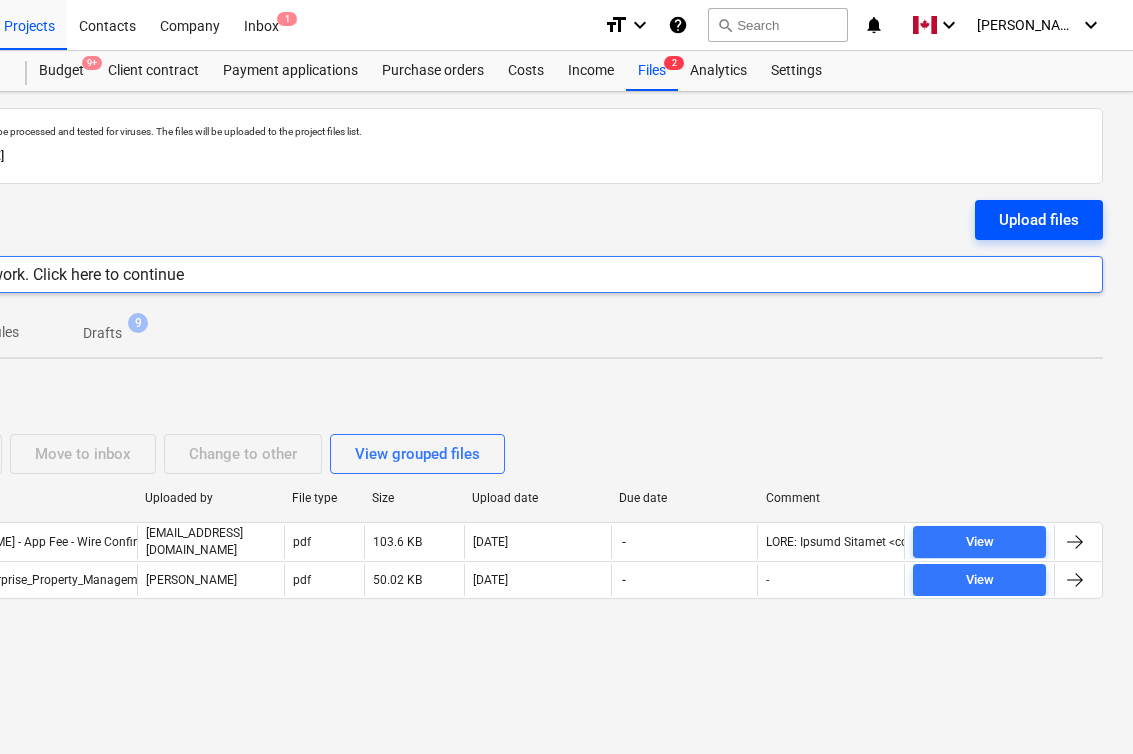 click on "Upload files" at bounding box center (1039, 220) 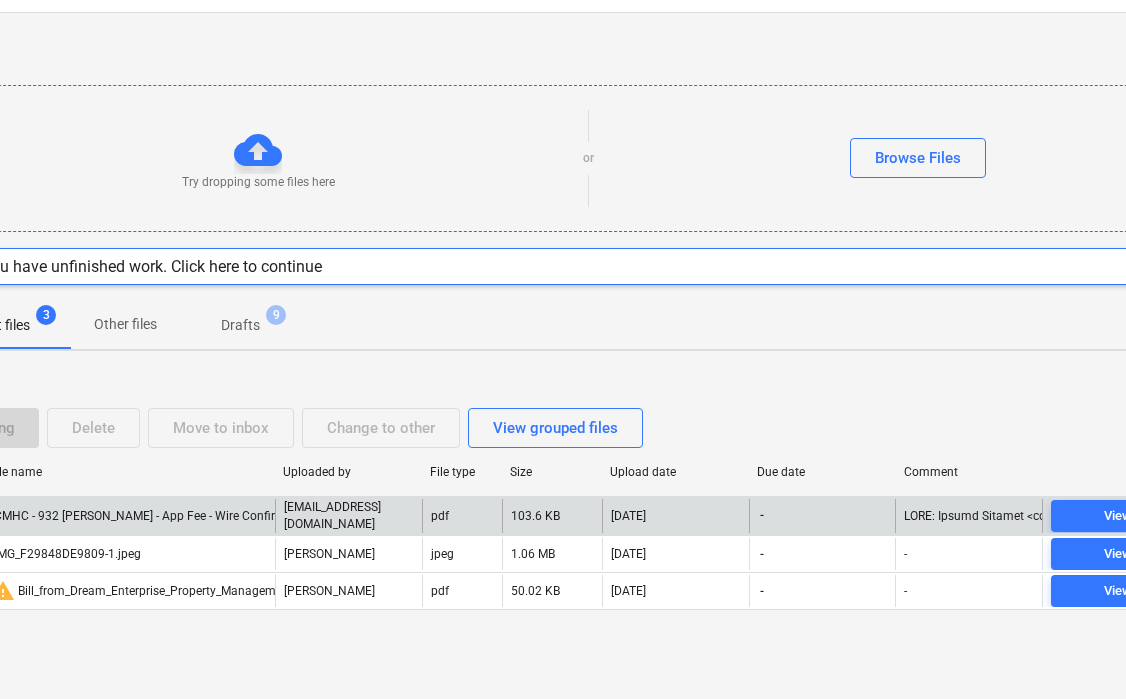 scroll, scrollTop: 171, scrollLeft: 242, axis: both 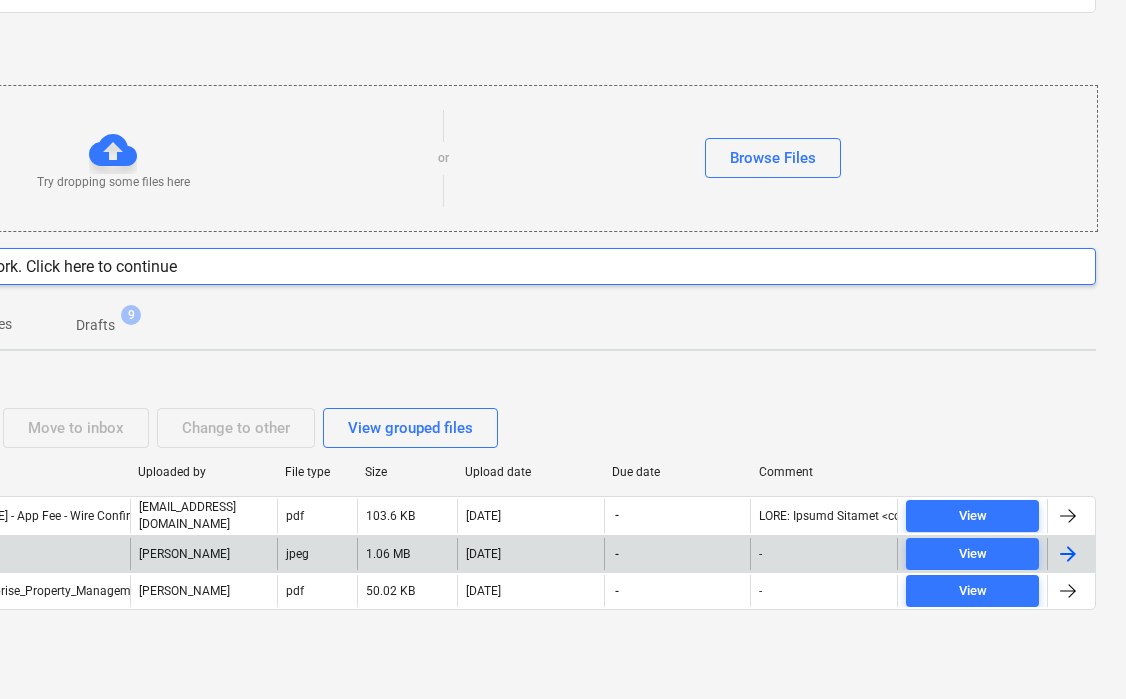 click at bounding box center (1068, 554) 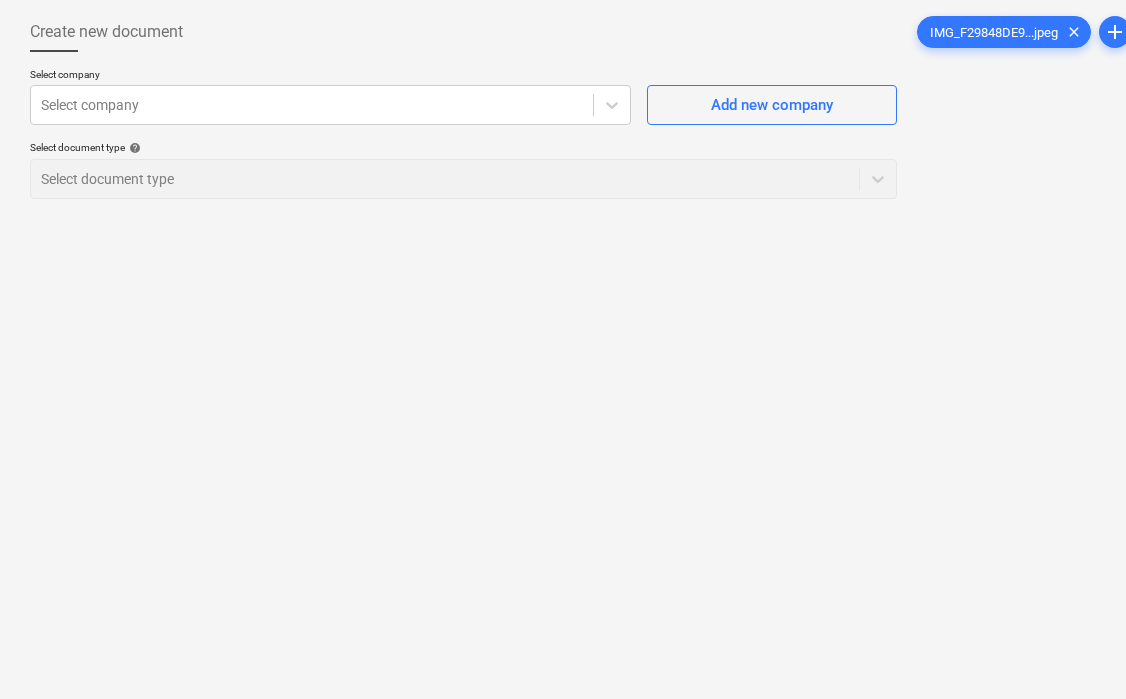 scroll, scrollTop: 0, scrollLeft: 0, axis: both 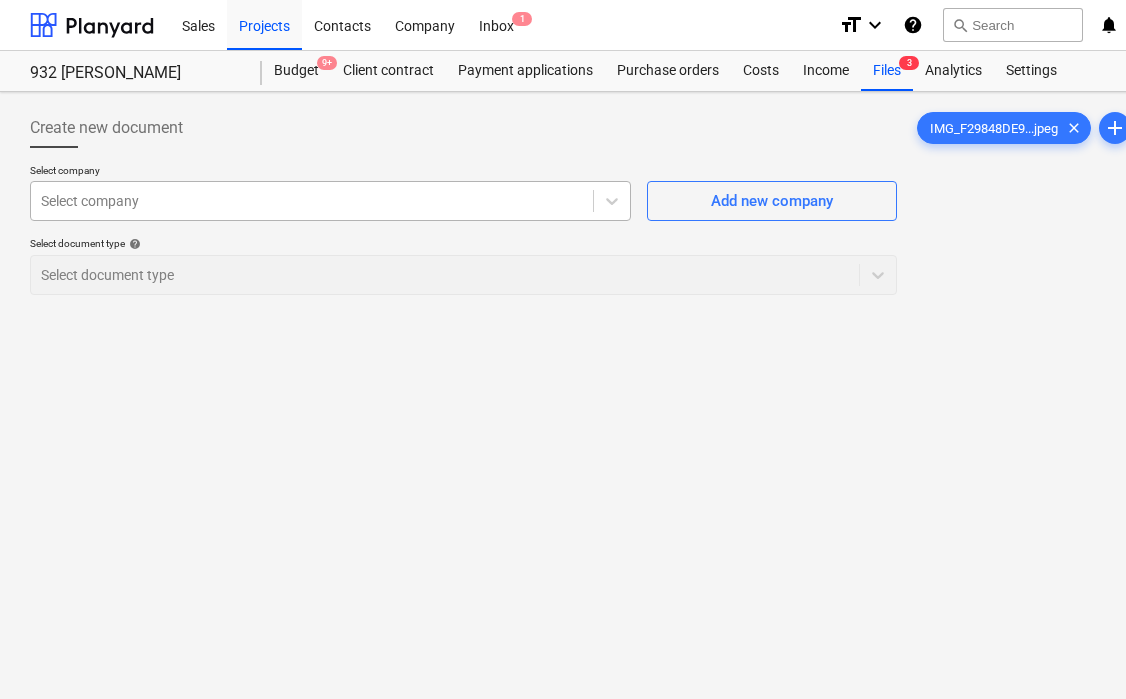 click at bounding box center (312, 201) 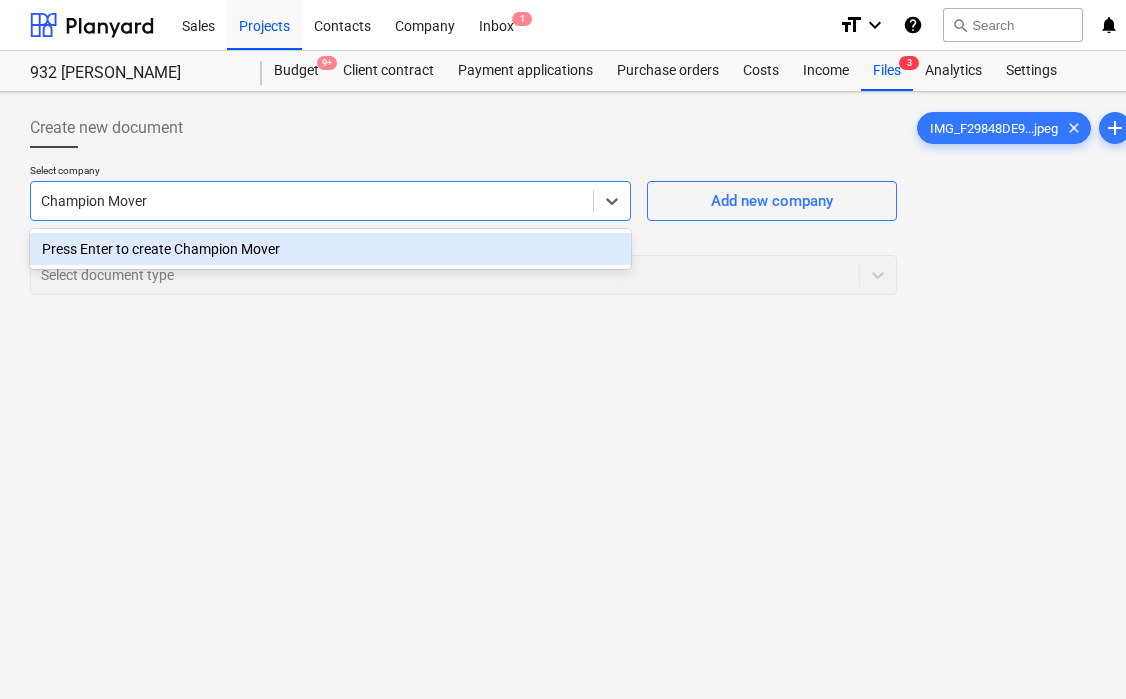 type on "Champion Movers" 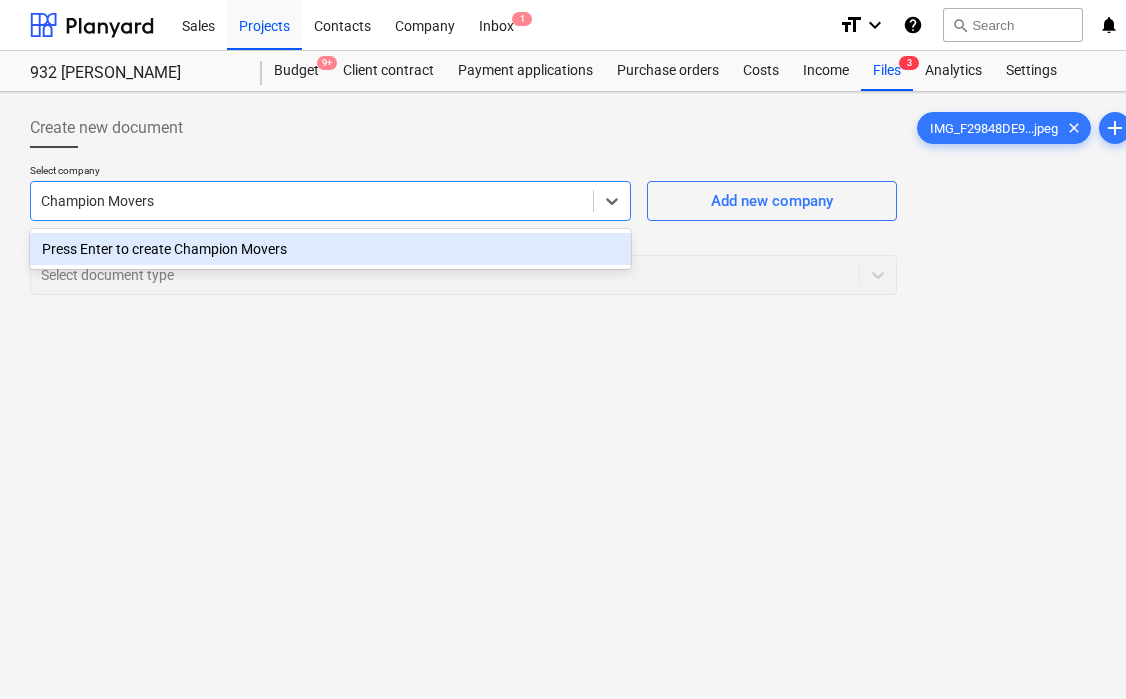 click on "Press Enter to create Champion Movers" at bounding box center [330, 249] 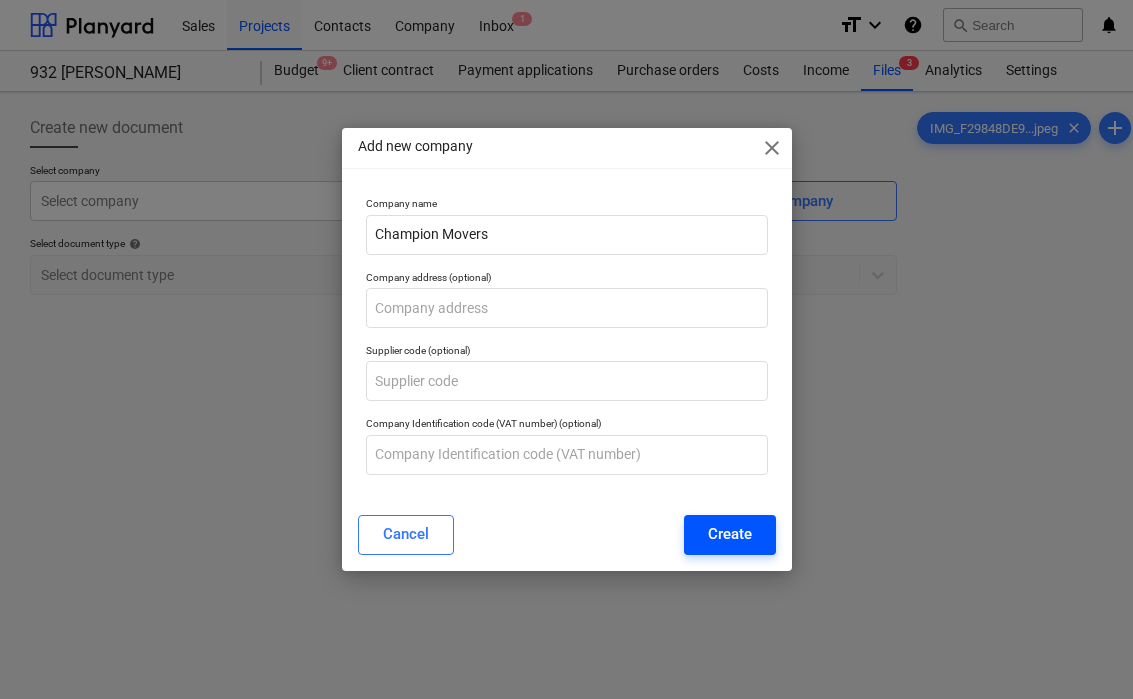 click on "Create" at bounding box center [730, 534] 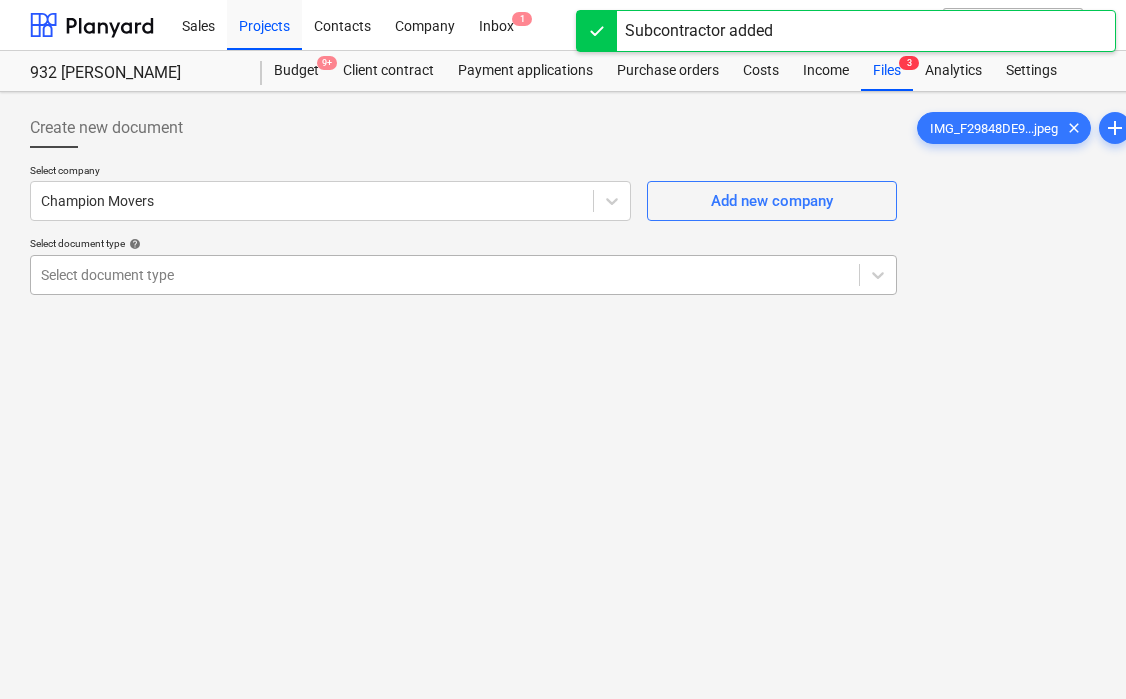click at bounding box center (445, 275) 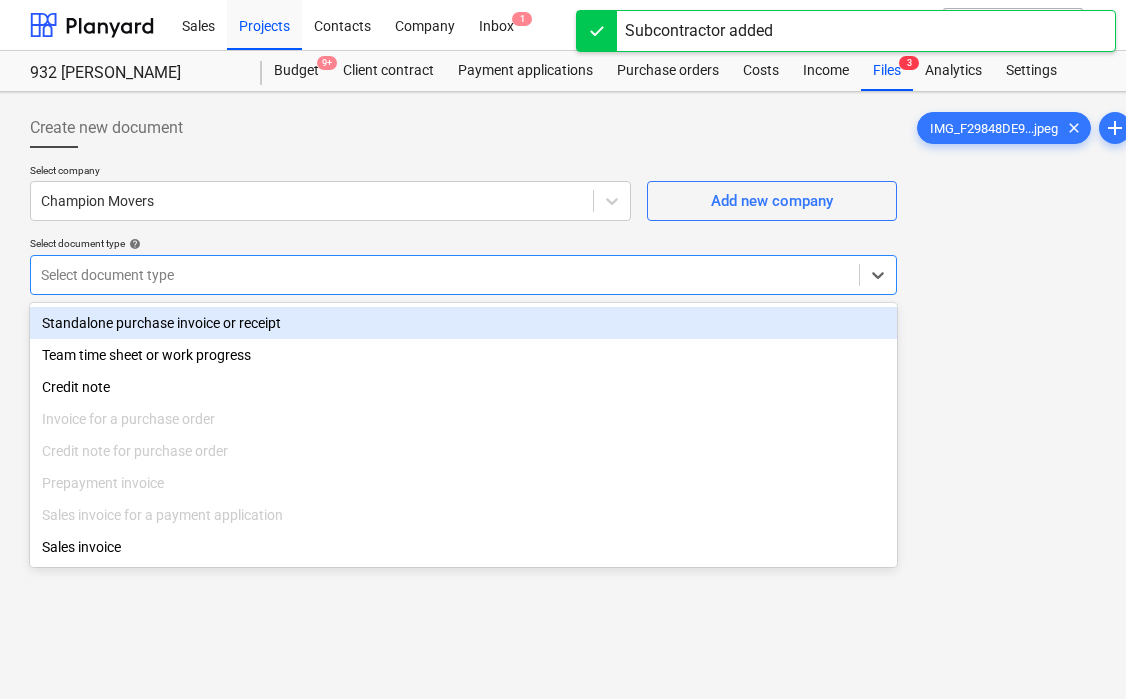 click on "Standalone purchase invoice or receipt" at bounding box center (463, 323) 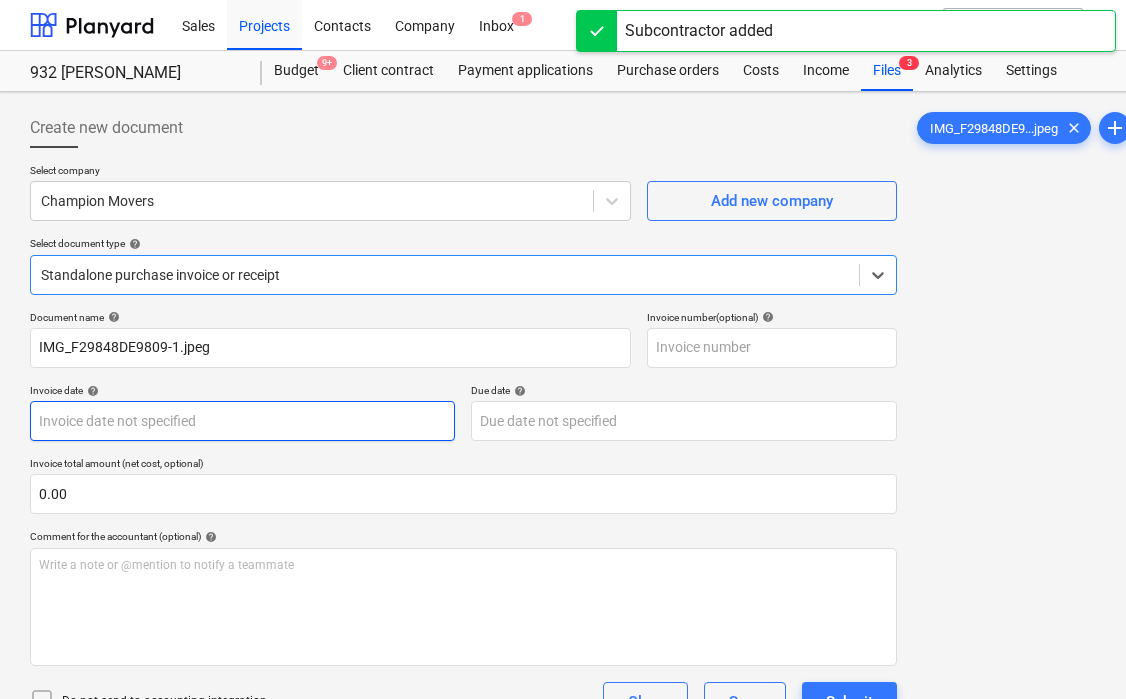 click on "Sales Projects Contacts Company Inbox 1 format_size keyboard_arrow_down help search Search notifications 0 keyboard_arrow_down [PERSON_NAME] keyboard_arrow_down 932 [PERSON_NAME] Budget 9+ Client contract Payment applications Purchase orders Costs Income Files 3 Analytics Settings Create new document Select company Champion Movers   Add new company Select document type help option Standalone purchase invoice or receipt, selected.   Select is focused ,type to refine list, press Down to open the menu,  Standalone purchase invoice or receipt Document name help IMG_F29848DE9809-1.jpeg Invoice number  (optional) help Invoice date help Press the down arrow key to interact with the calendar and
select a date. Press the question mark key to get the keyboard shortcuts for changing dates. Due date help Press the down arrow key to interact with the calendar and
select a date. Press the question mark key to get the keyboard shortcuts for changing dates. Invoice total amount (net cost, optional) 0.00 help ﻿ Clear Save" at bounding box center (563, 349) 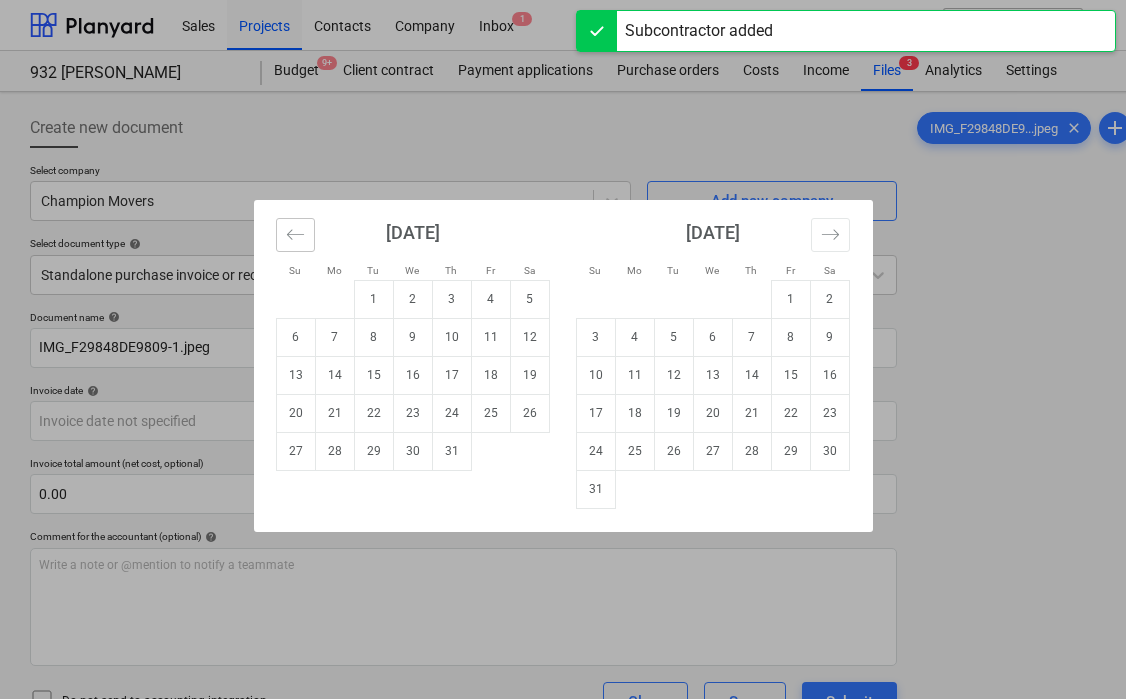 click 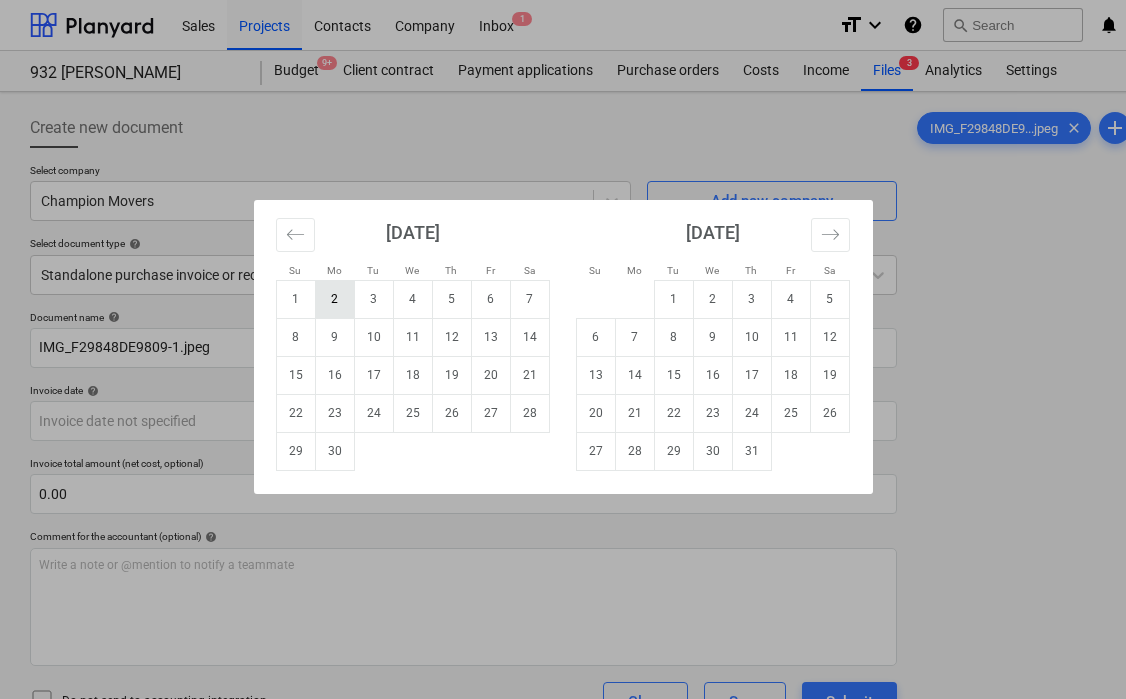 click on "2" at bounding box center (334, 299) 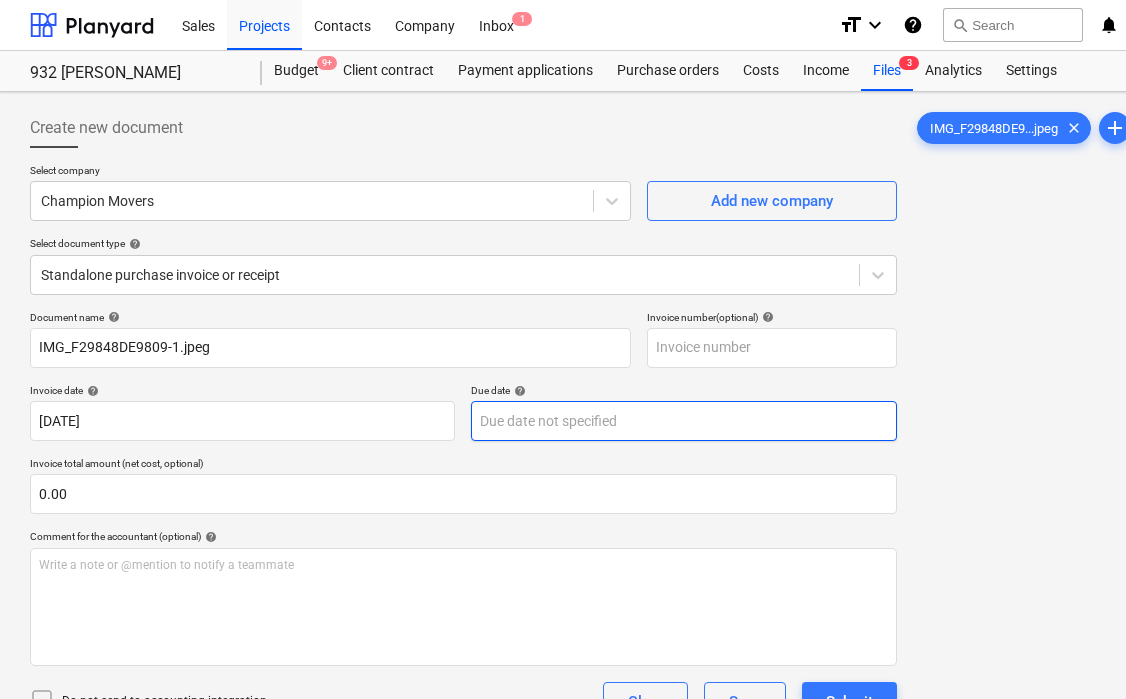 click on "Sales Projects Contacts Company Inbox 1 format_size keyboard_arrow_down help search Search notifications 0 keyboard_arrow_down [PERSON_NAME] keyboard_arrow_down 932 [PERSON_NAME] Budget 9+ Client contract Payment applications Purchase orders Costs Income Files 3 Analytics Settings Create new document Select company Champion Movers   Add new company Select document type help Standalone purchase invoice or receipt Document name help IMG_F29848DE9809-1.jpeg Invoice number  (optional) help Invoice date help [DATE] 02.06.2025 Press the down arrow key to interact with the calendar and
select a date. Press the question mark key to get the keyboard shortcuts for changing dates. Due date help Press the down arrow key to interact with the calendar and
select a date. Press the question mark key to get the keyboard shortcuts for changing dates. Invoice total amount (net cost, optional) 0.00 Comment for the accountant (optional) help Write a note or @mention to notify a teammate ﻿ Clear Save Submit 0.00$ help add" at bounding box center (563, 349) 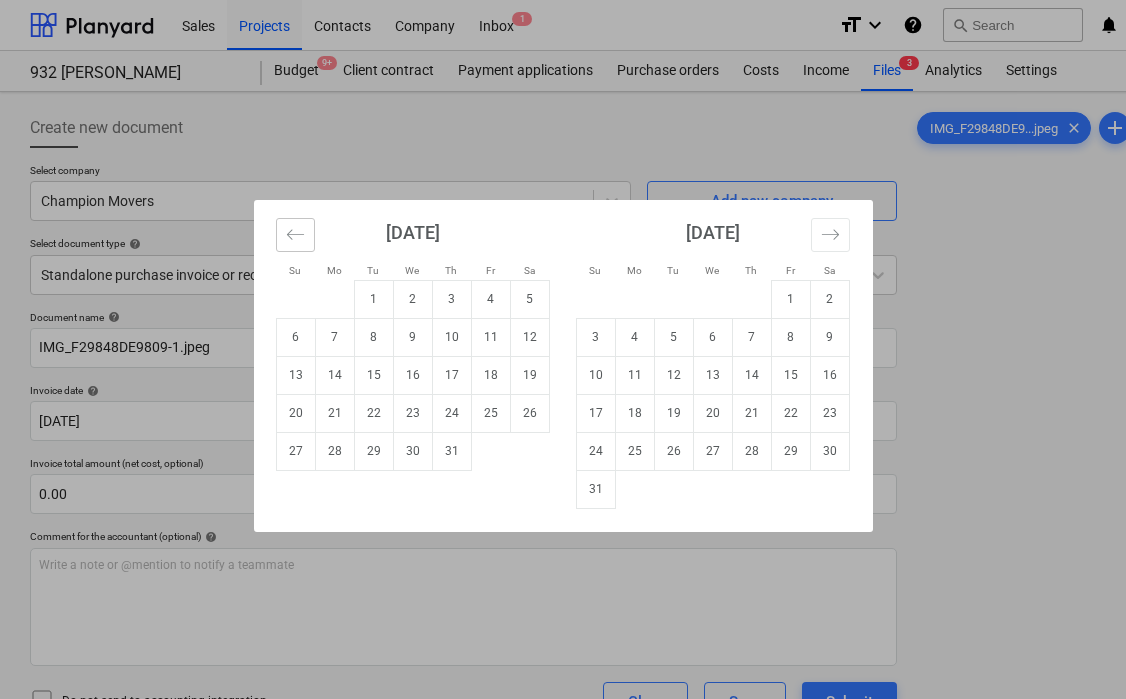 click at bounding box center (295, 235) 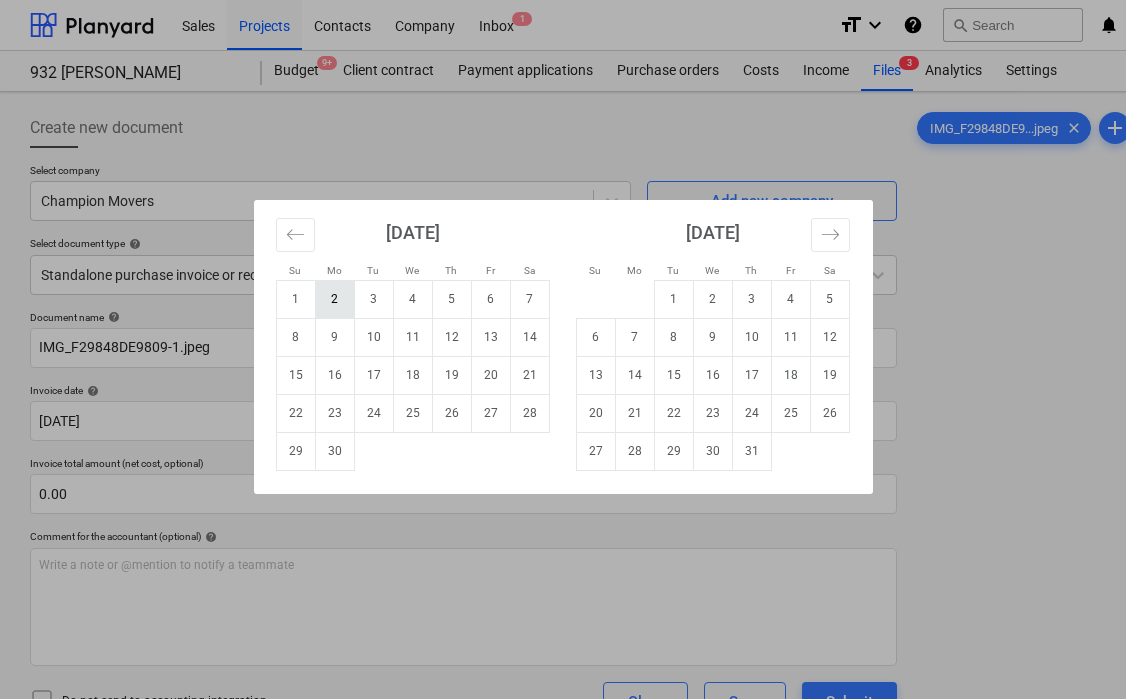 click on "2" at bounding box center (334, 299) 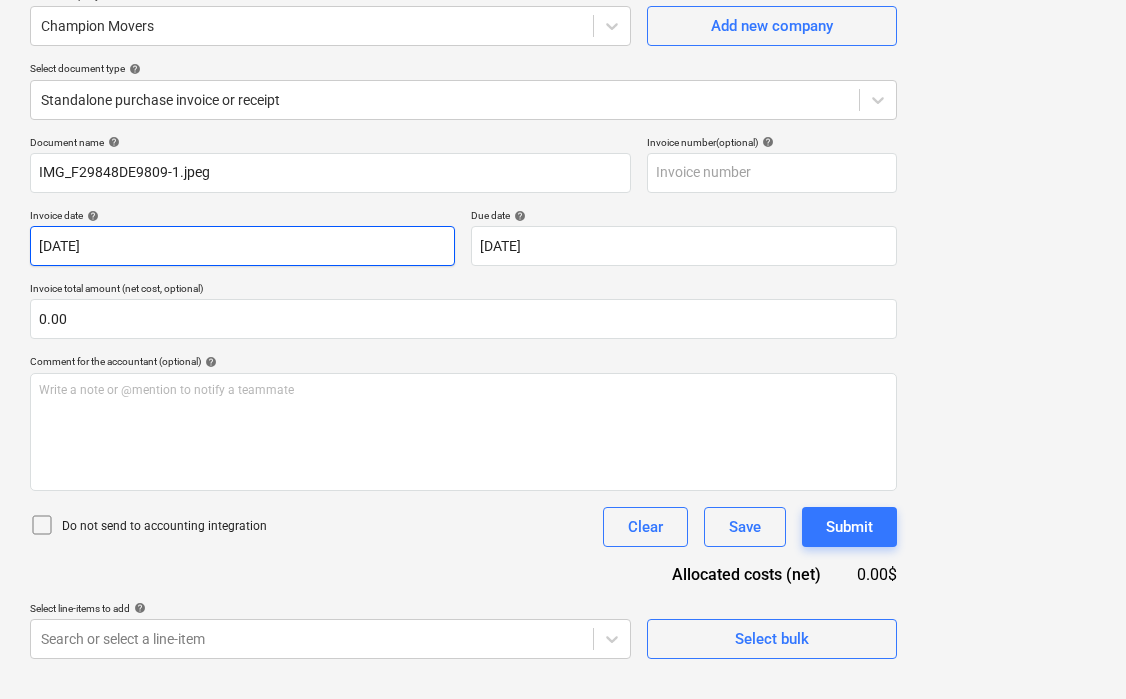 scroll, scrollTop: 200, scrollLeft: 0, axis: vertical 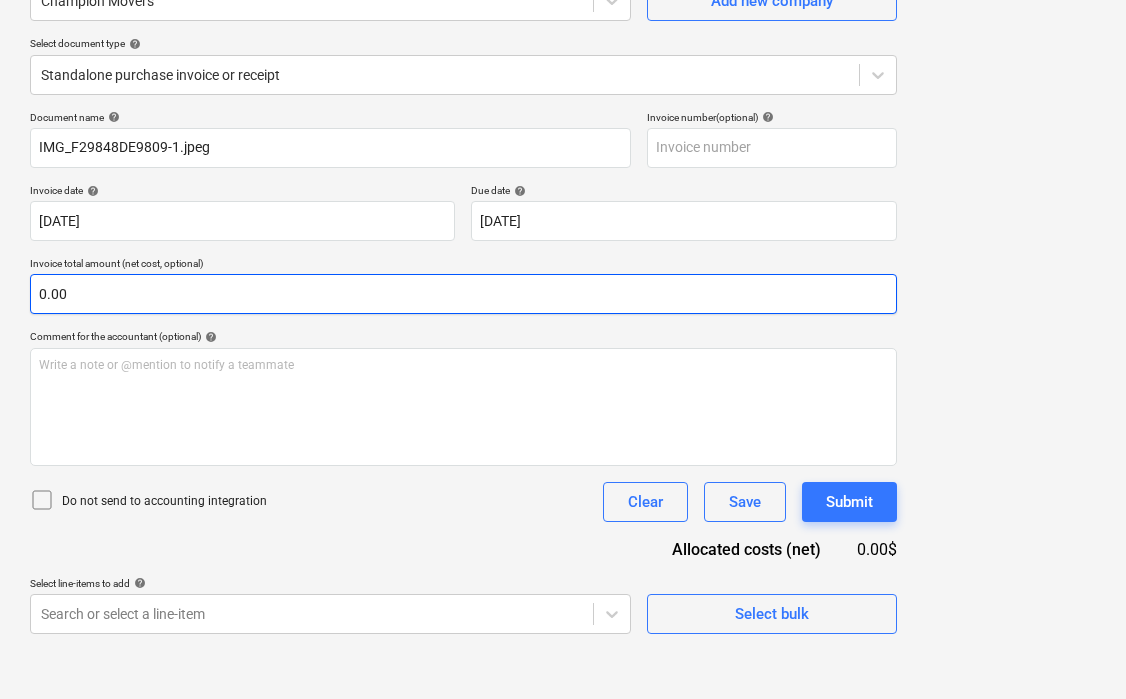 click on "0.00" at bounding box center (463, 294) 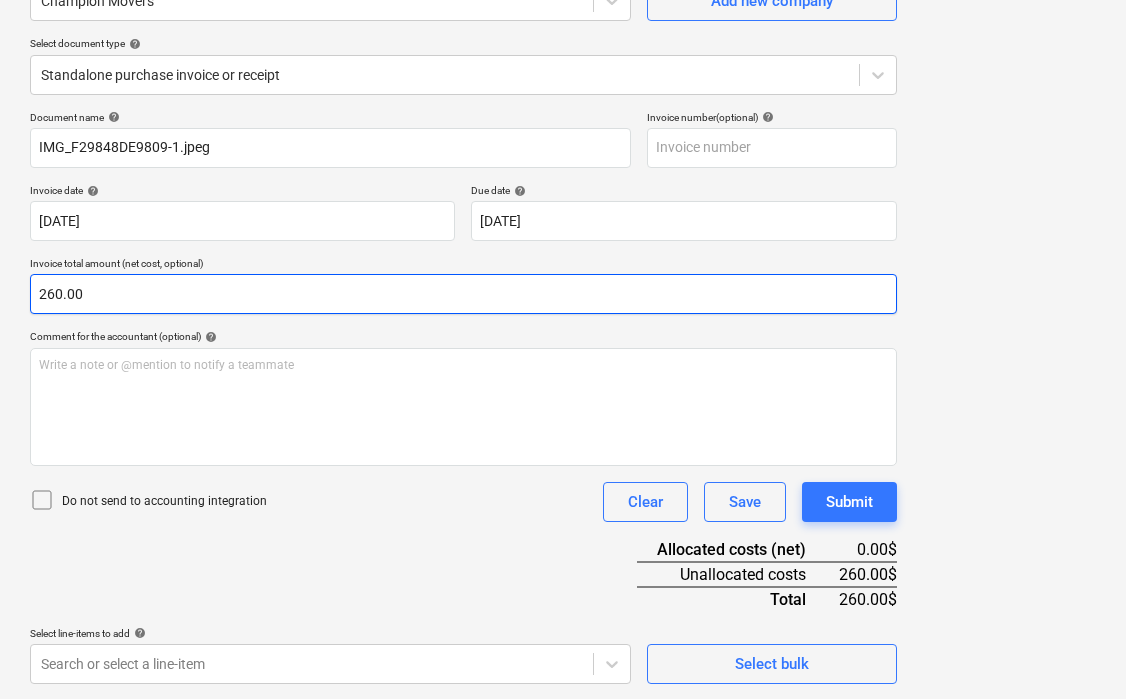 type on "260.00" 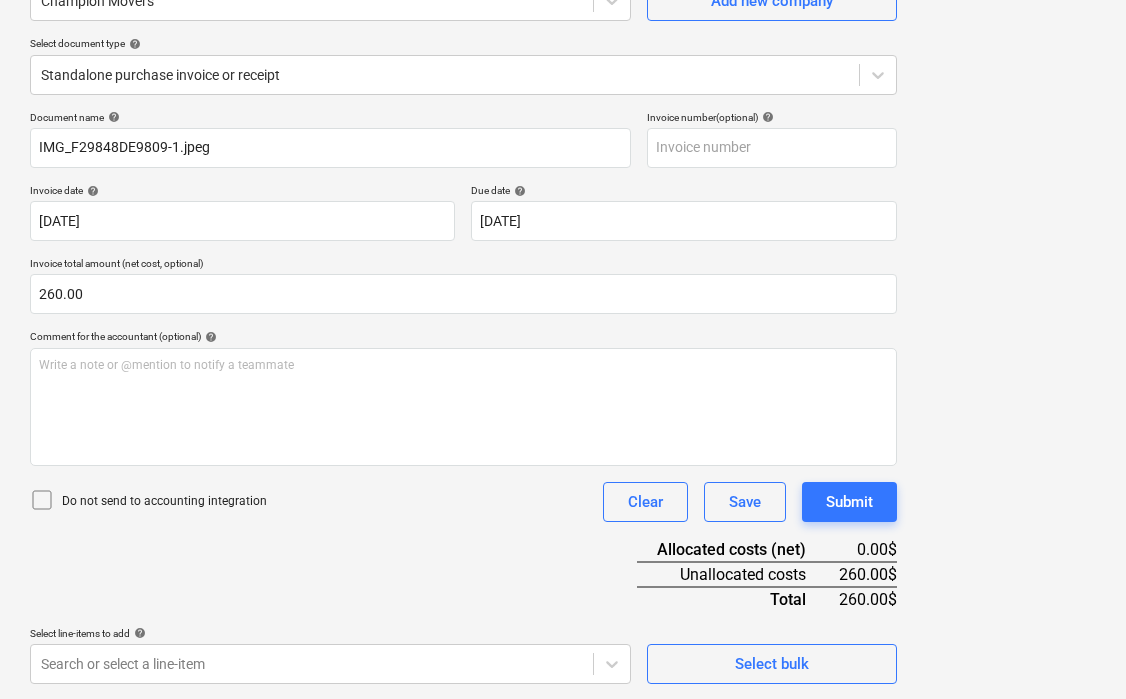 click on "Document name help IMG_F29848DE9809-1.jpeg Invoice number  (optional) help Invoice date help [DATE] 02.06.2025 Press the down arrow key to interact with the calendar and
select a date. Press the question mark key to get the keyboard shortcuts for changing dates. Due date help [DATE] 02.06.2025 Press the down arrow key to interact with the calendar and
select a date. Press the question mark key to get the keyboard shortcuts for changing dates. Invoice total amount (net cost, optional) 260.00 Comment for the accountant (optional) help Write a note or @mention to notify a teammate ﻿ Do not send to accounting integration Clear Save Submit Allocated costs (net) 0.00$ Unallocated costs 260.00$ Total 260.00$ Select line-items to add help Search or select a line-item Select bulk" at bounding box center [463, 397] 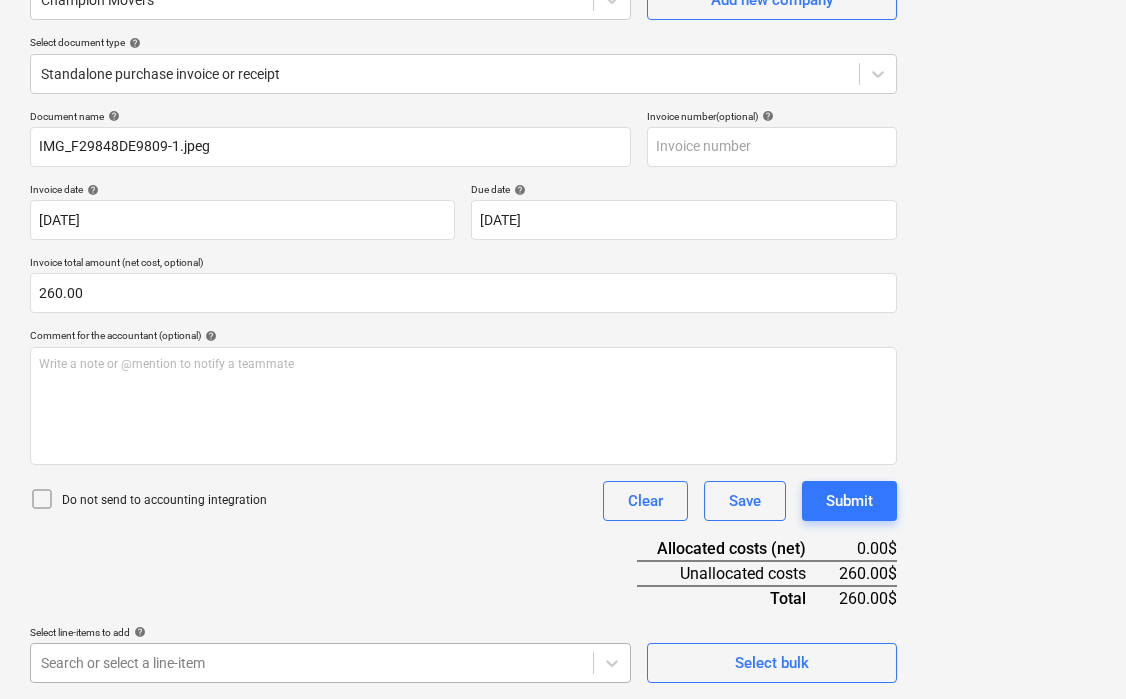 click on "Sales Projects Contacts Company Inbox 1 format_size keyboard_arrow_down help search Search notifications 0 keyboard_arrow_down [PERSON_NAME] keyboard_arrow_down 932 [PERSON_NAME] Budget 9+ Client contract Payment applications Purchase orders Costs Income Files 3 Analytics Settings Create new document Select company Champion Movers   Add new company Select document type help Standalone purchase invoice or receipt Document name help IMG_F29848DE9809-1.jpeg Invoice number  (optional) help Invoice date help [DATE] 02.06.2025 Press the down arrow key to interact with the calendar and
select a date. Press the question mark key to get the keyboard shortcuts for changing dates. Due date help [DATE] 02.06.2025 Press the down arrow key to interact with the calendar and
select a date. Press the question mark key to get the keyboard shortcuts for changing dates. Invoice total amount (net cost, optional) 260.00 Comment for the accountant (optional) help Write a note or @mention to notify a teammate ﻿ Clear 0" at bounding box center (563, 148) 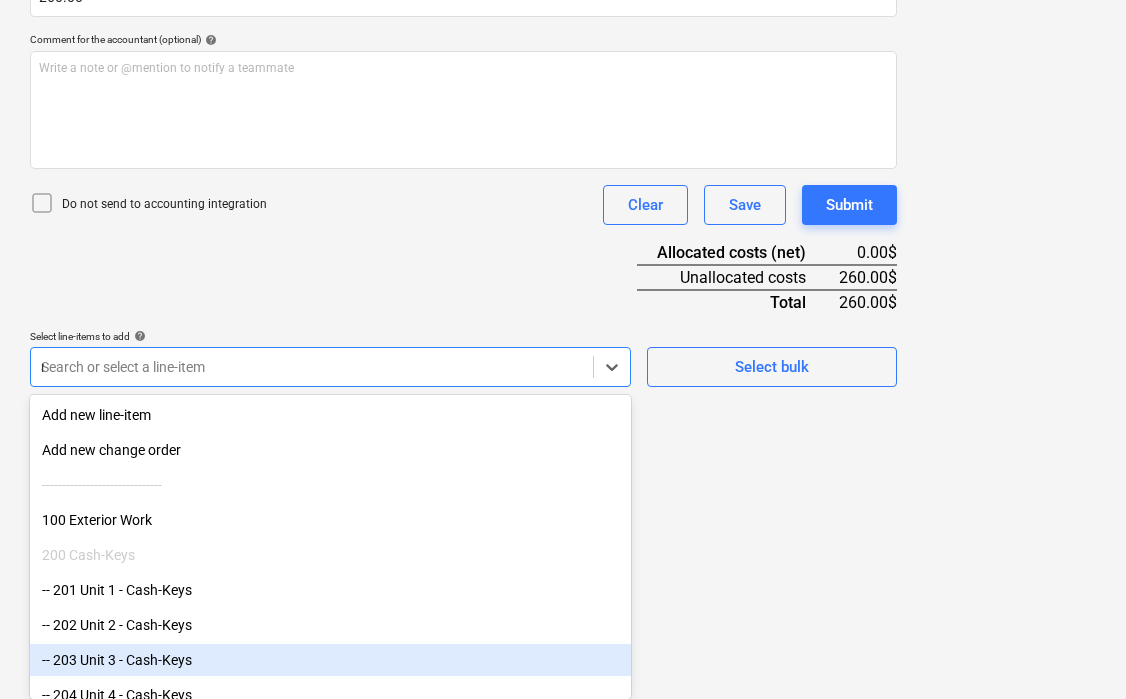 scroll, scrollTop: 493, scrollLeft: 0, axis: vertical 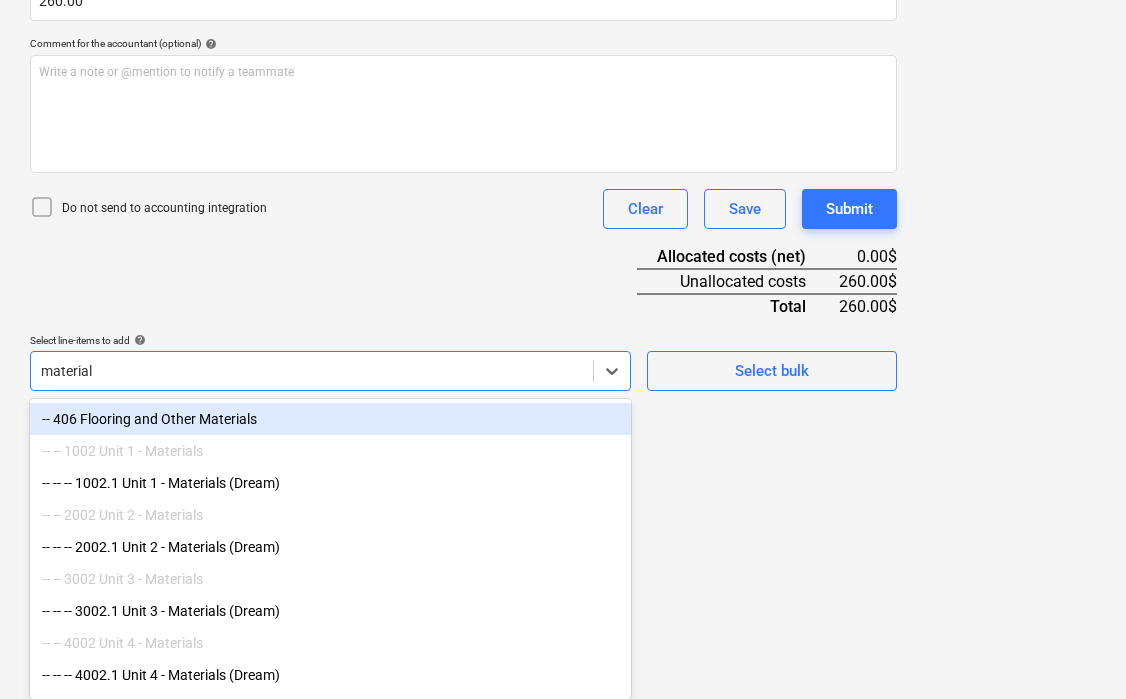 type on "materials" 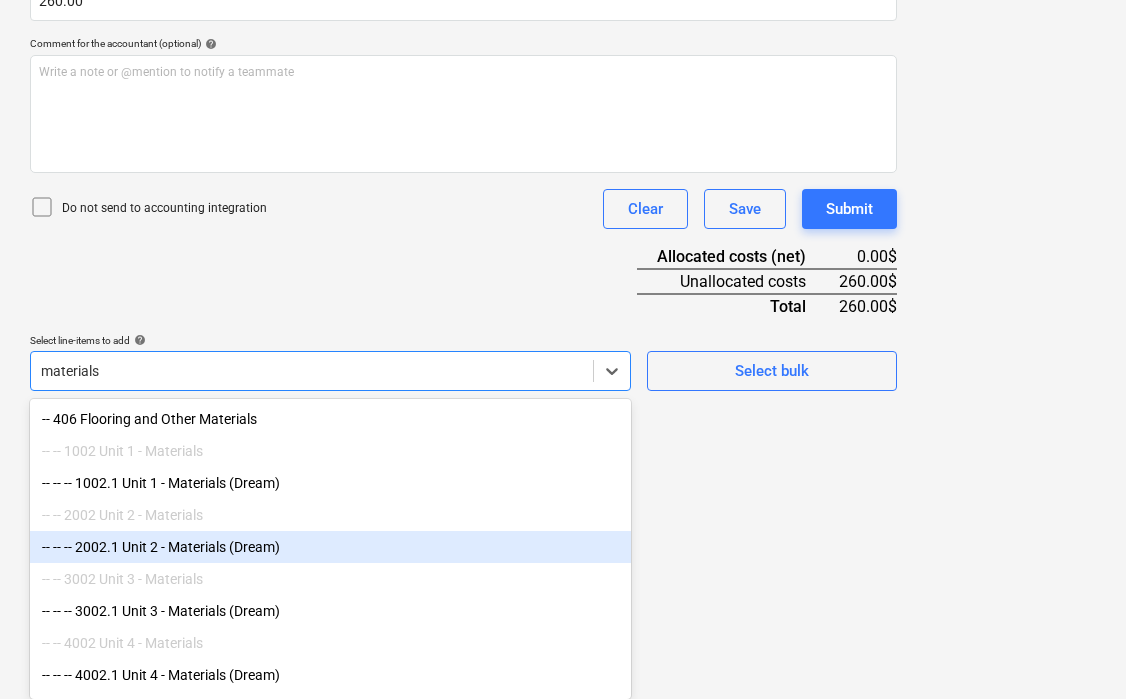 scroll, scrollTop: 124, scrollLeft: 0, axis: vertical 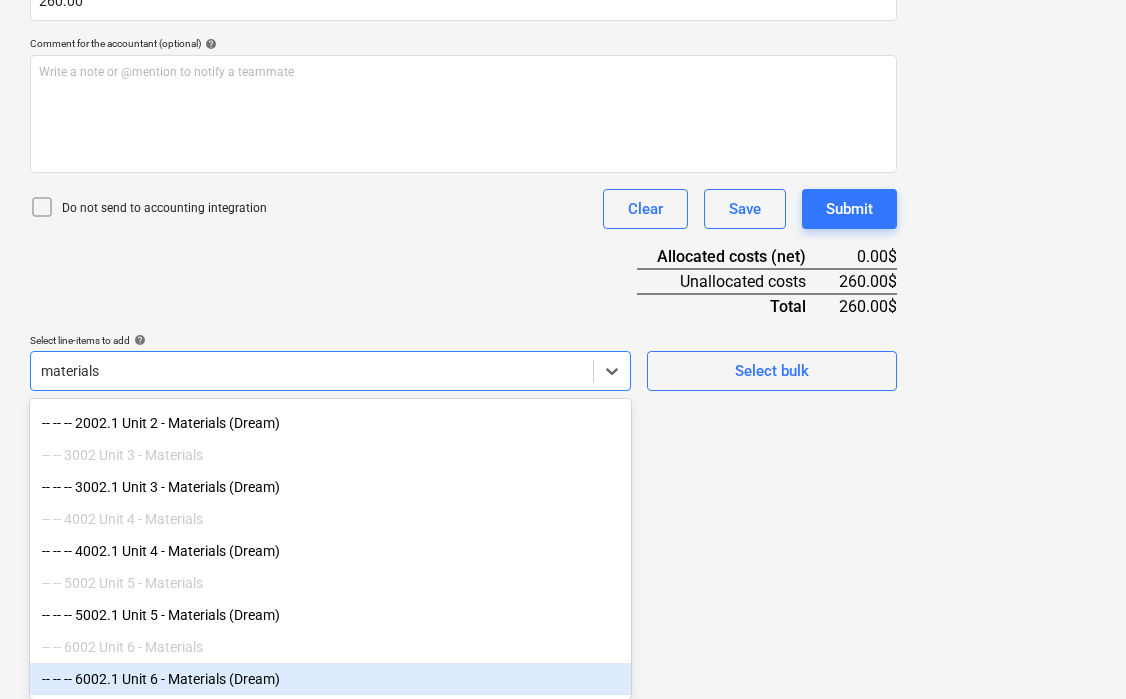 click on "-- -- --  6002.1 Unit 6 - Materials (Dream)" at bounding box center [330, 679] 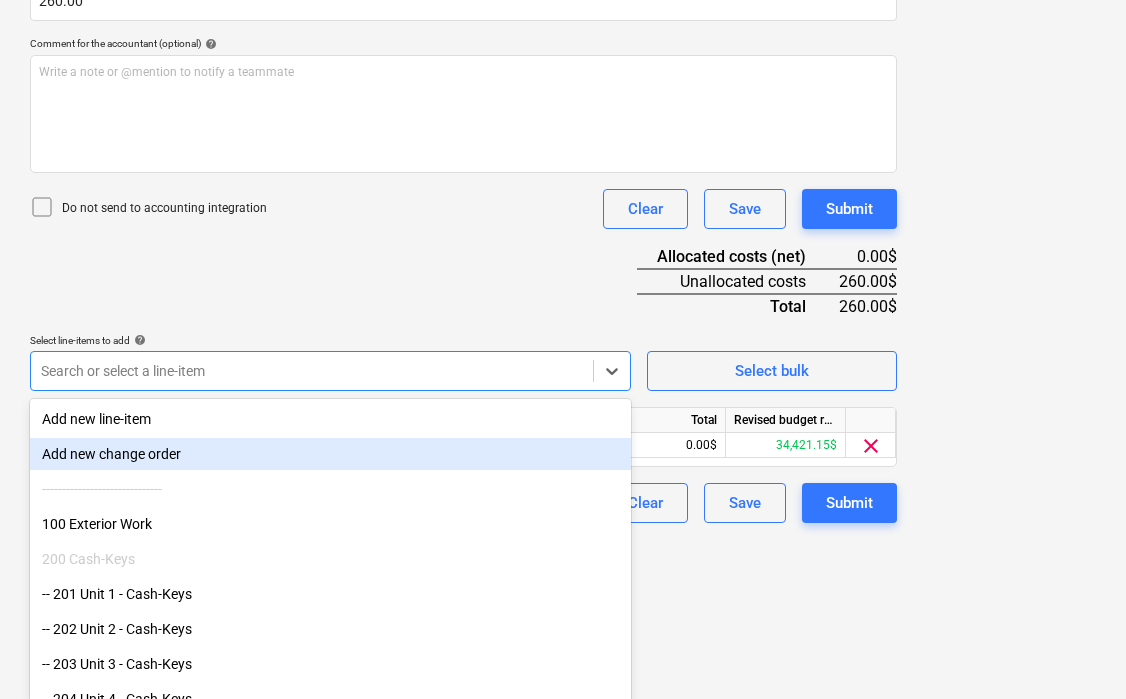 click on "Document name help IMG_F29848DE9809-1.jpeg Invoice number  (optional) help Invoice date help [DATE] 02.06.2025 Press the down arrow key to interact with the calendar and
select a date. Press the question mark key to get the keyboard shortcuts for changing dates. Due date help [DATE] 02.06.2025 Press the down arrow key to interact with the calendar and
select a date. Press the question mark key to get the keyboard shortcuts for changing dates. Invoice total amount (net cost, optional) 260.00 Comment for the accountant (optional) help Write a note or @mention to notify a teammate ﻿ Do not send to accounting integration Clear Save Submit Allocated costs (net) 0.00$ Unallocated costs 260.00$ Total 260.00$ Select line-items to add help option -- -- --  6002.1 Unit 6 - Materials (Dream), selected. Search or select a line-item Select bulk Line-item name Unit Quantity Unit price Total Revised budget remaining 6002.1 Unit 6 - Materials (Dream) 0.00 0.00 0.00$ 34,421.15$ clear Clear Save Submit" at bounding box center [463, 170] 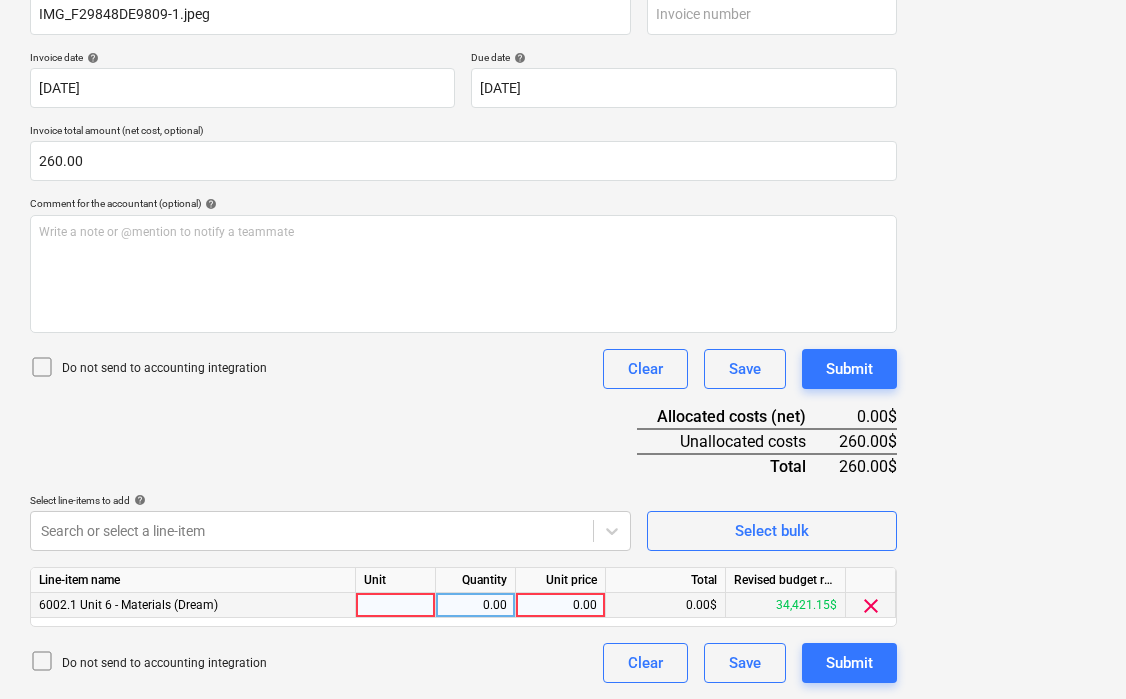 click at bounding box center (396, 605) 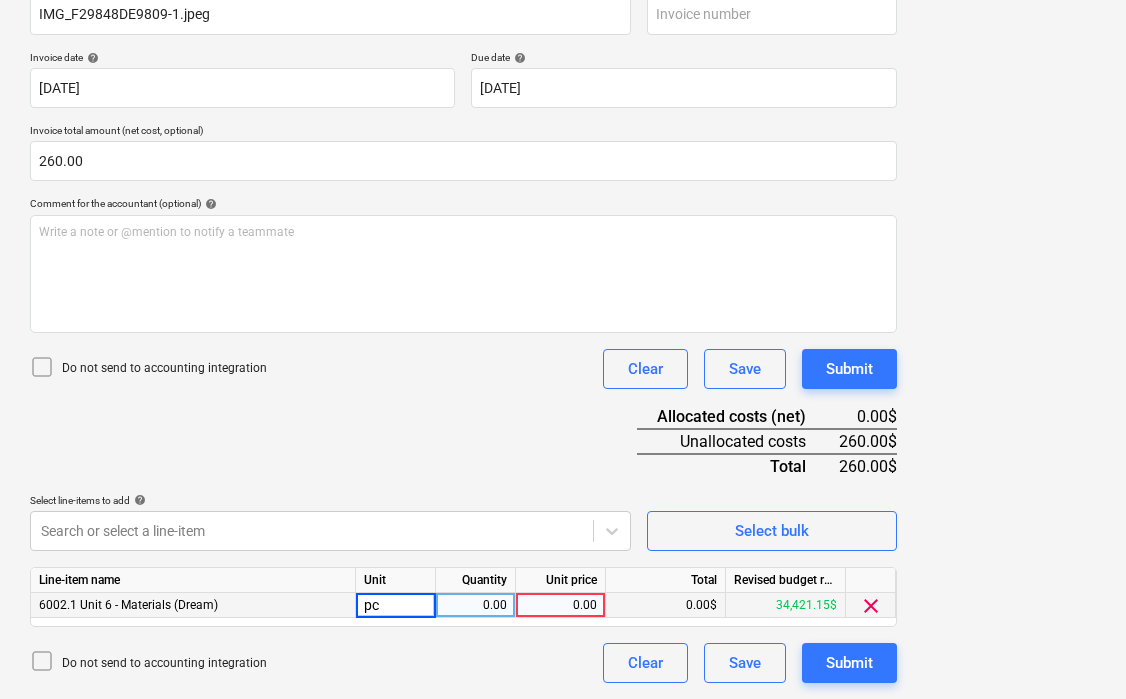 type on "pcs" 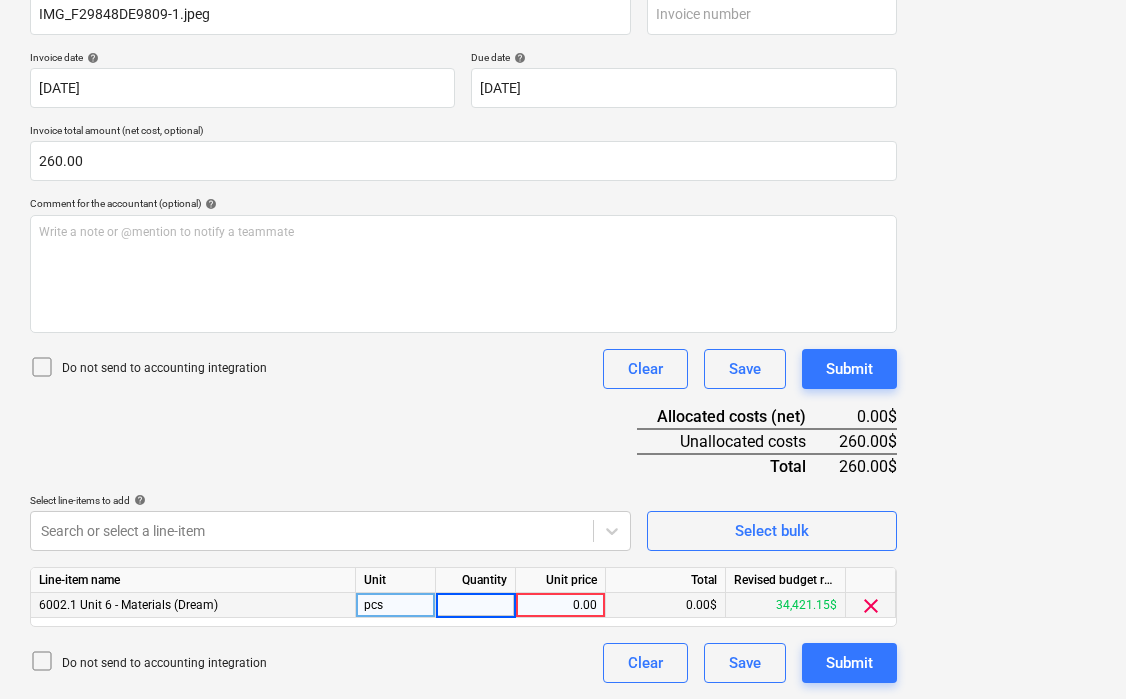 type on "1" 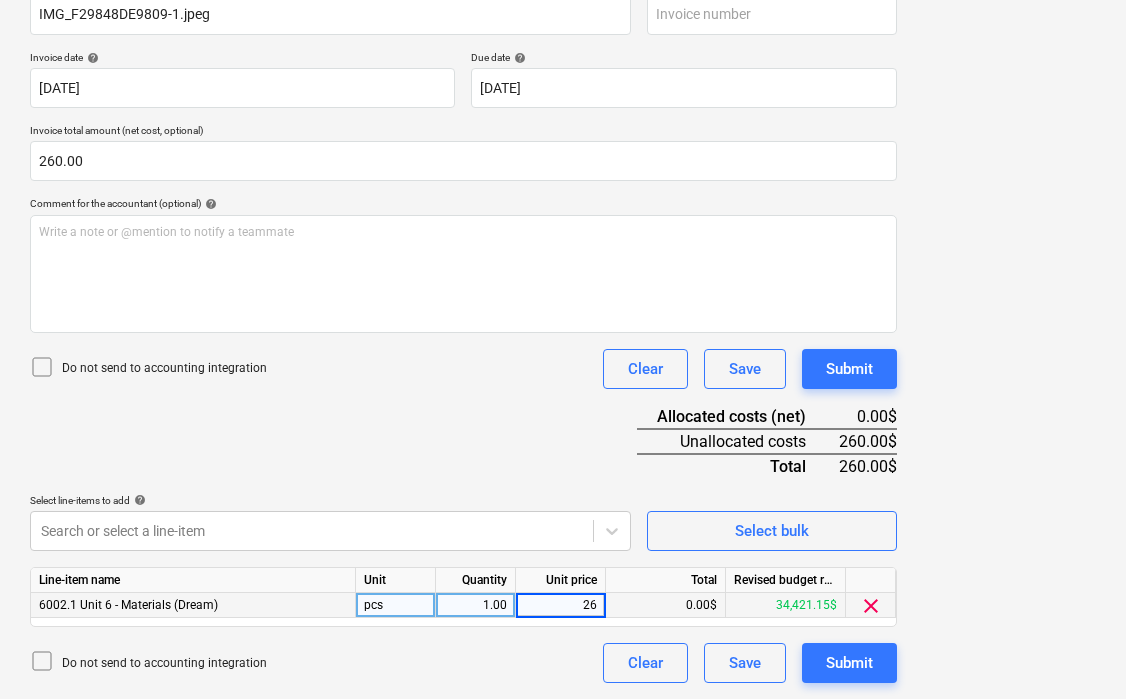 type on "260" 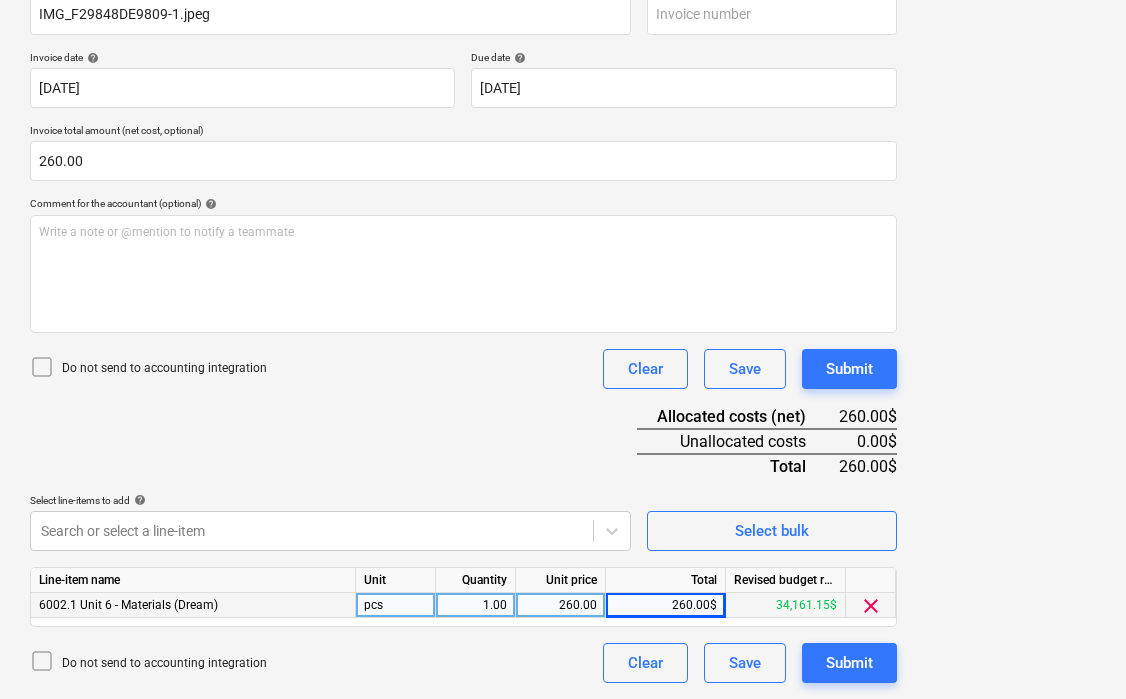 click on "Document name help IMG_F29848DE9809-1.jpeg Invoice number  (optional) help Invoice date help [DATE] 02.06.2025 Press the down arrow key to interact with the calendar and
select a date. Press the question mark key to get the keyboard shortcuts for changing dates. Due date help [DATE] 02.06.2025 Press the down arrow key to interact with the calendar and
select a date. Press the question mark key to get the keyboard shortcuts for changing dates. Invoice total amount (net cost, optional) 260.00 Comment for the accountant (optional) help Write a note or @mention to notify a teammate ﻿ Do not send to accounting integration Clear Save Submit Allocated costs (net) 260.00$ Unallocated costs 0.00$ Total 260.00$ Select line-items to add help Search or select a line-item Select bulk Line-item name Unit Quantity Unit price Total Revised budget remaining 6002.1 Unit 6 - Materials (Dream) pcs 1.00 260.00 260.00$ 34,161.15$ clear Do not send to accounting integration Clear Save Submit" at bounding box center [463, 330] 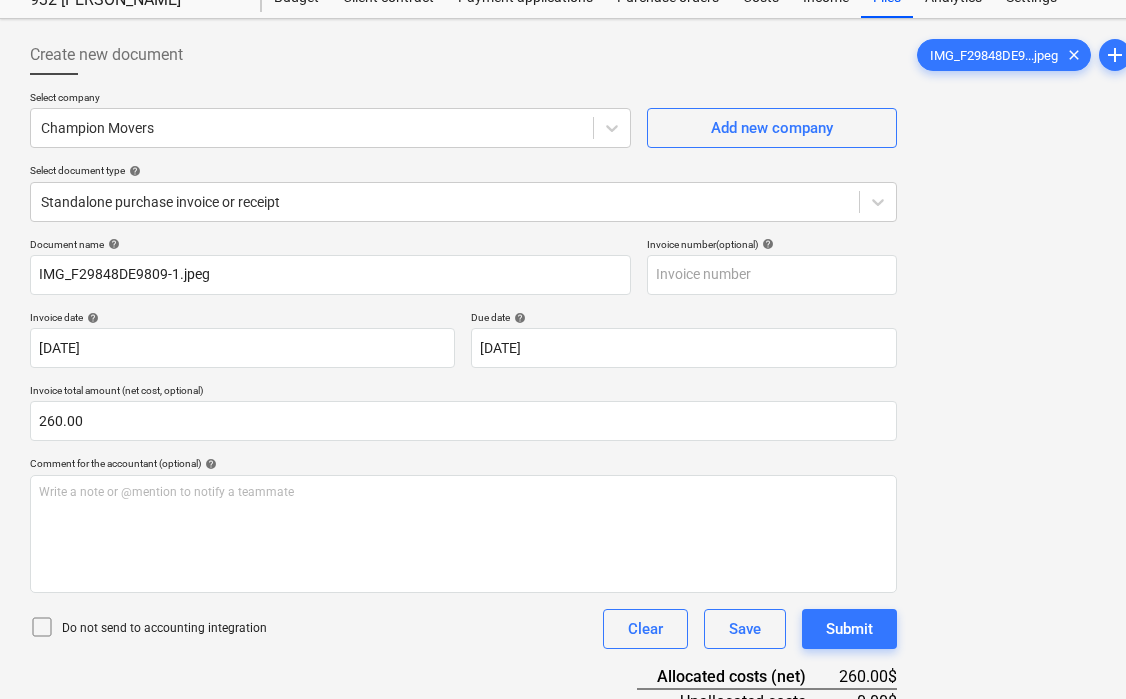 scroll, scrollTop: 0, scrollLeft: 0, axis: both 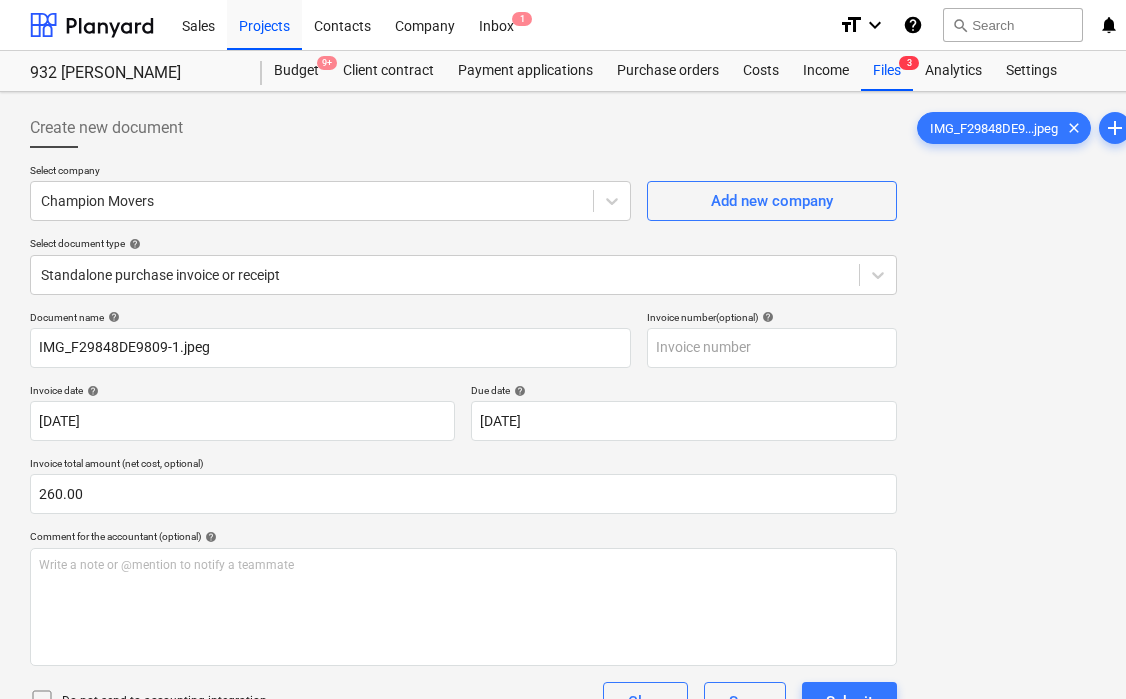 click on "Create new document" at bounding box center [463, 128] 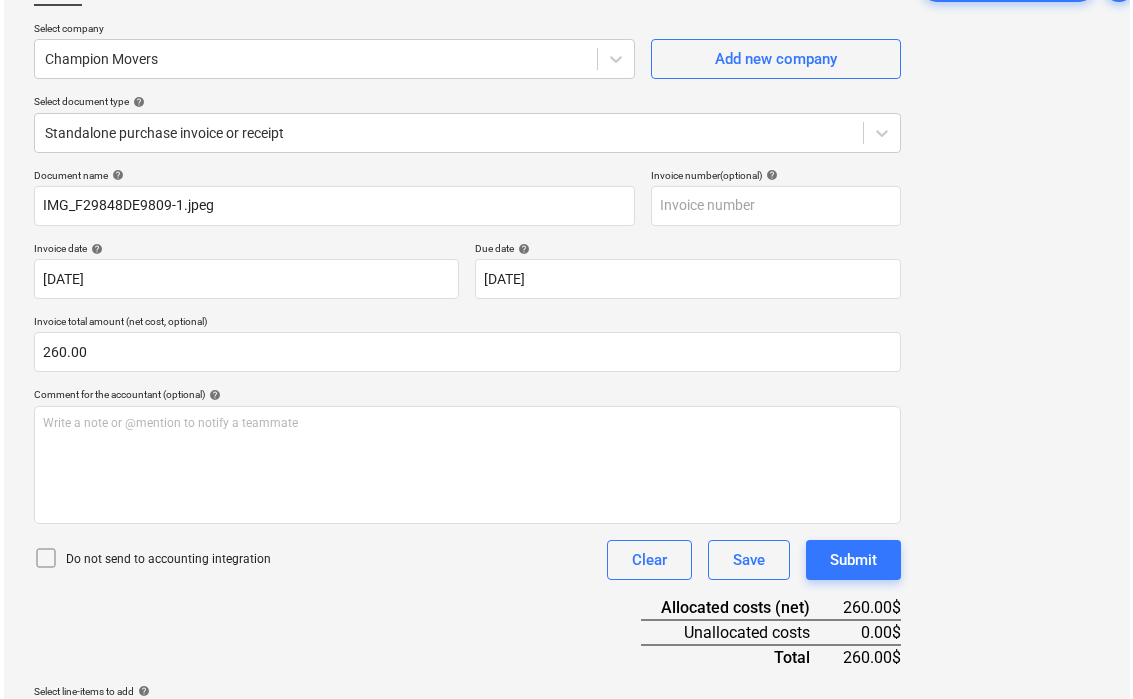 scroll, scrollTop: 333, scrollLeft: 0, axis: vertical 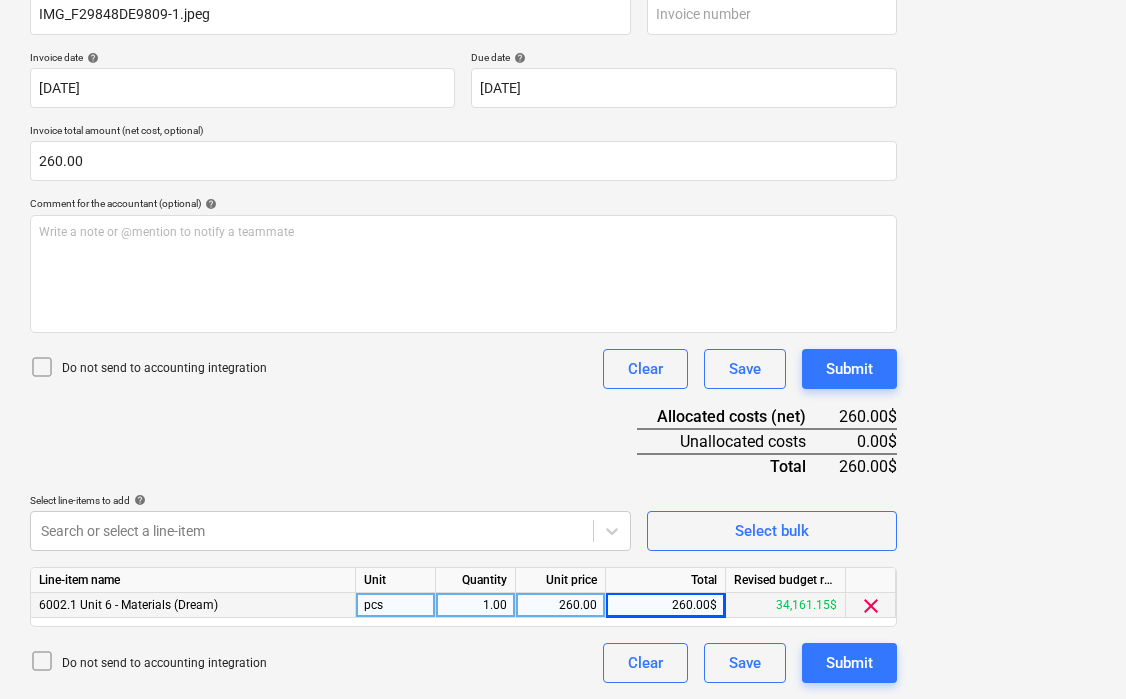 click on "Document name help IMG_F29848DE9809-1.jpeg Invoice number  (optional) help Invoice date help [DATE] 02.06.2025 Press the down arrow key to interact with the calendar and
select a date. Press the question mark key to get the keyboard shortcuts for changing dates. Due date help [DATE] 02.06.2025 Press the down arrow key to interact with the calendar and
select a date. Press the question mark key to get the keyboard shortcuts for changing dates. Invoice total amount (net cost, optional) 260.00 Comment for the accountant (optional) help Write a note or @mention to notify a teammate ﻿ Do not send to accounting integration Clear Save Submit Allocated costs (net) 260.00$ Unallocated costs 0.00$ Total 260.00$ Select line-items to add help Search or select a line-item Select bulk Line-item name Unit Quantity Unit price Total Revised budget remaining 6002.1 Unit 6 - Materials (Dream) pcs 1.00 260.00 260.00$ 34,161.15$ clear Do not send to accounting integration Clear Save Submit" at bounding box center (463, 330) 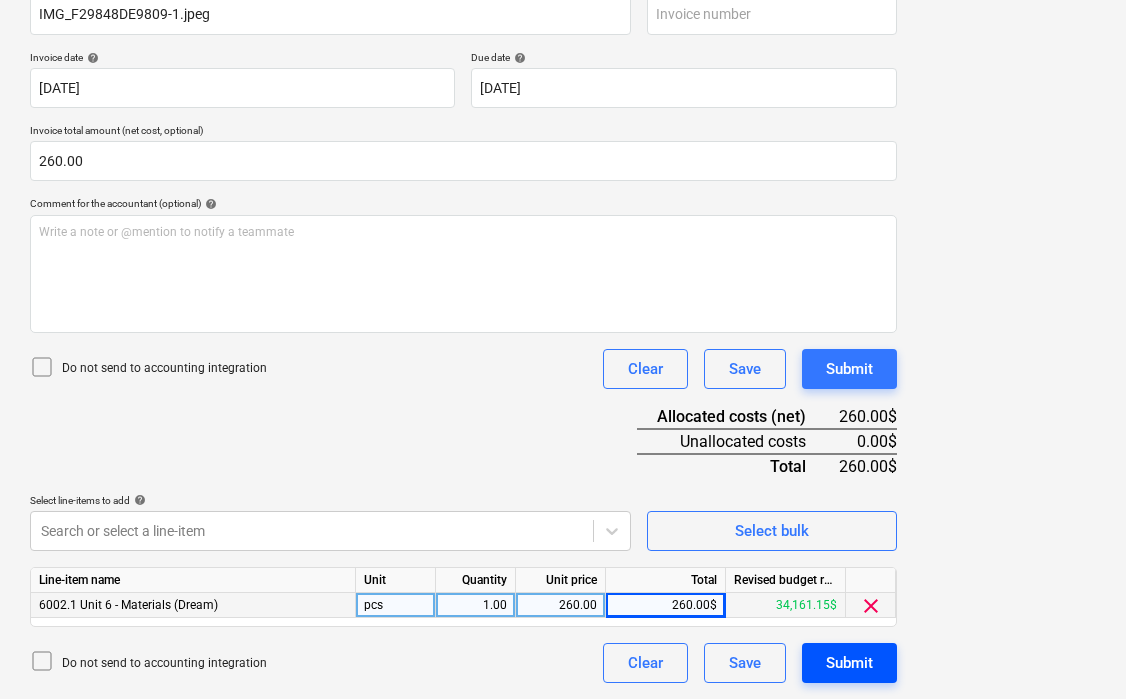 click on "Submit" at bounding box center [849, 663] 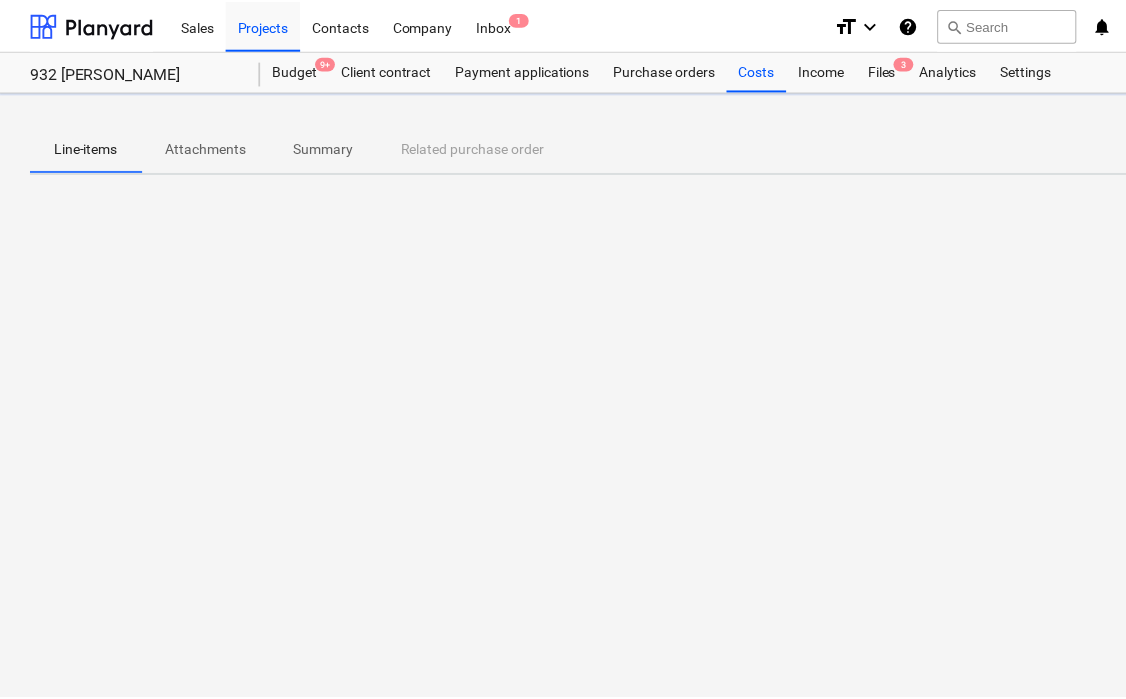 scroll, scrollTop: 0, scrollLeft: 0, axis: both 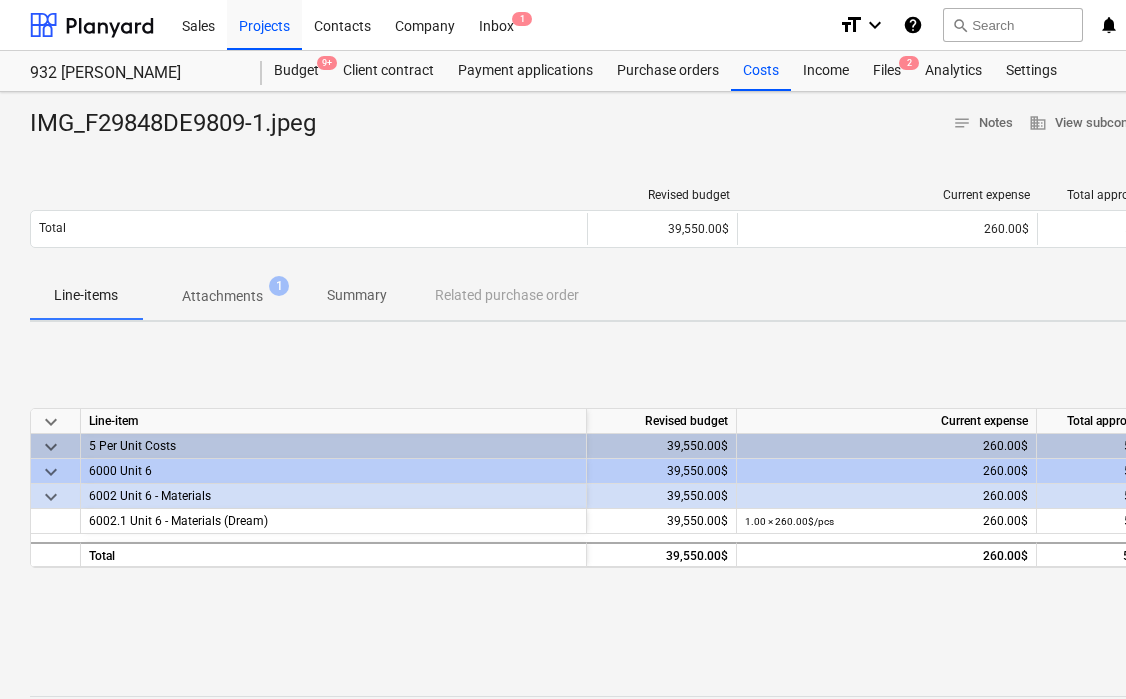click on "IMG_F29848DE9809-1.jpeg notes Notes business View subcontractor edit Change delete Delete Revised budget Current expense Total approved costs Remaining budget Total 39,550.00$ 260.00$ 5,388.85$ 34,161.15$ Please wait Line-items Attachments 1 Summary Related purchase order keyboard_arrow_down Line-item Revised budget Current expense Total approved costs Remaining budget keyboard_arrow_down 5 Per Unit Costs 39,550.00$ 260.00$ 5,388.85$ 34,161.15$ keyboard_arrow_down 6000 Unit 6 39,550.00$ 260.00$ 5,388.85$ 34,161.15$ keyboard_arrow_down 6002 Unit 6 - Materials 39,550.00$ 260.00$ 5,388.85$ 34,161.15$ 6002.1 Unit 6 - Materials (Dream) 39,550.00$ 1.00   ×   260.00$ / pcs 260.00$ 5,388.85$ 34,161.15$ Total 39,550.00$ 260.00$ 5,388.85$ 34,161.15$ Notes Write a note or @mention to notify a teammate ﻿ Save" at bounding box center (684, 521) 